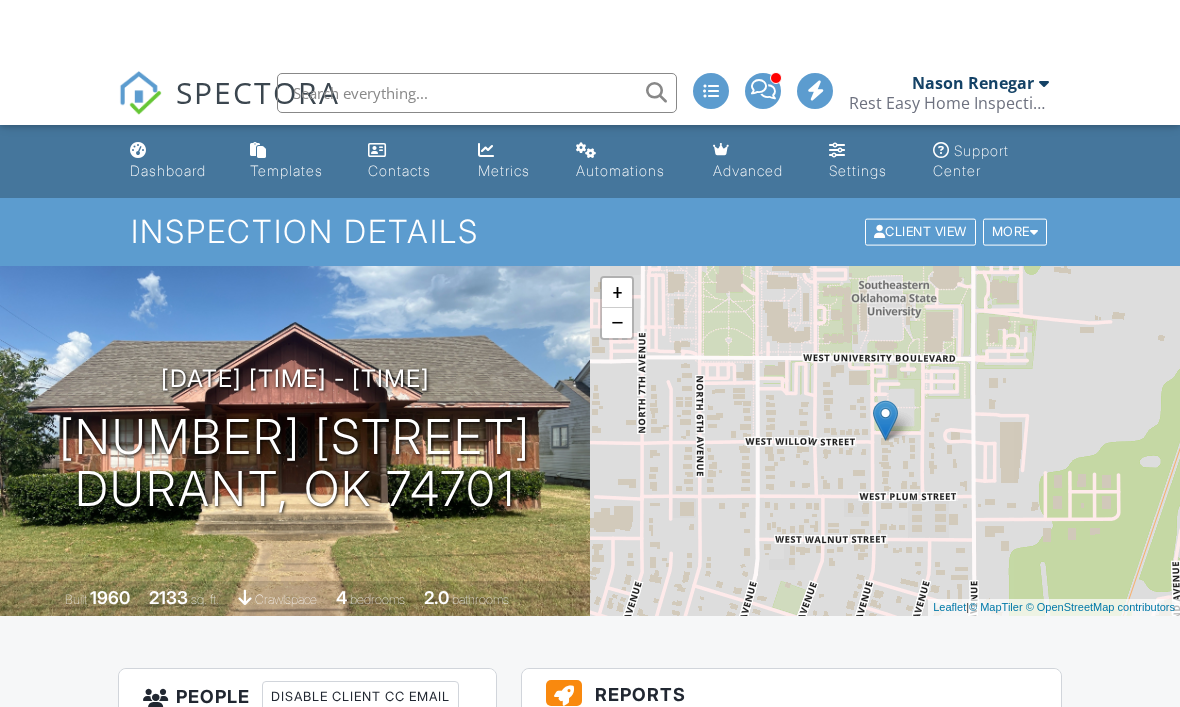 scroll, scrollTop: -6, scrollLeft: 0, axis: vertical 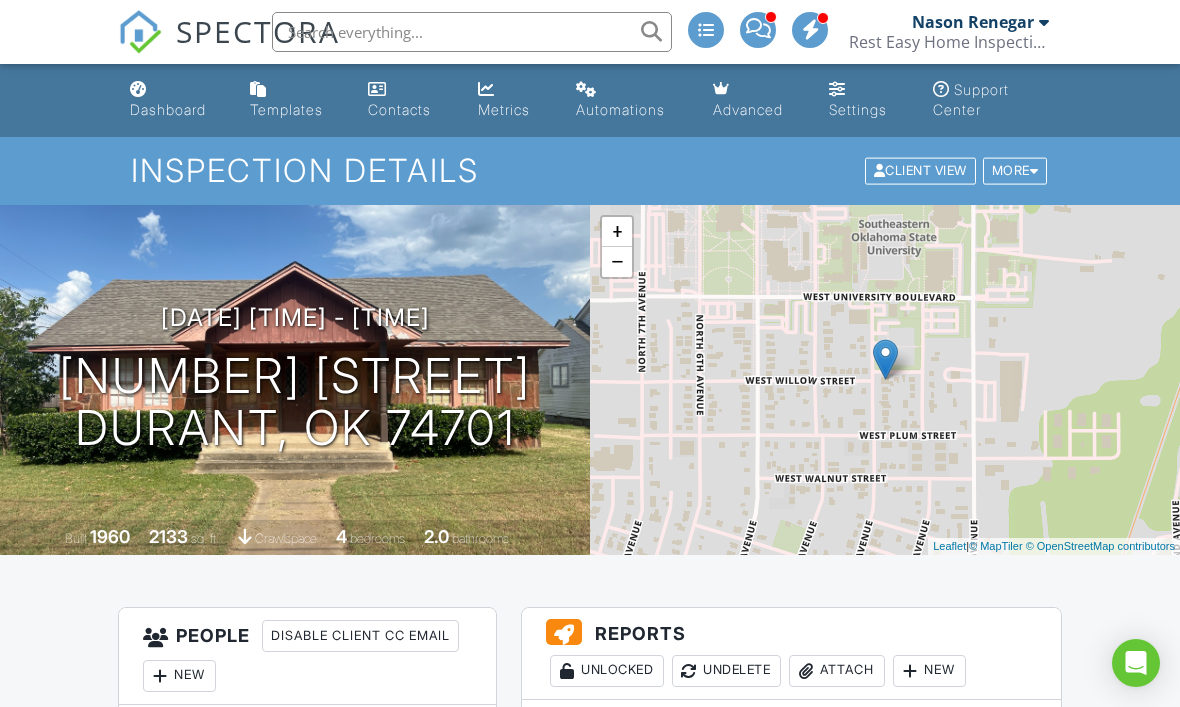 click on "Dashboard" at bounding box center [168, 109] 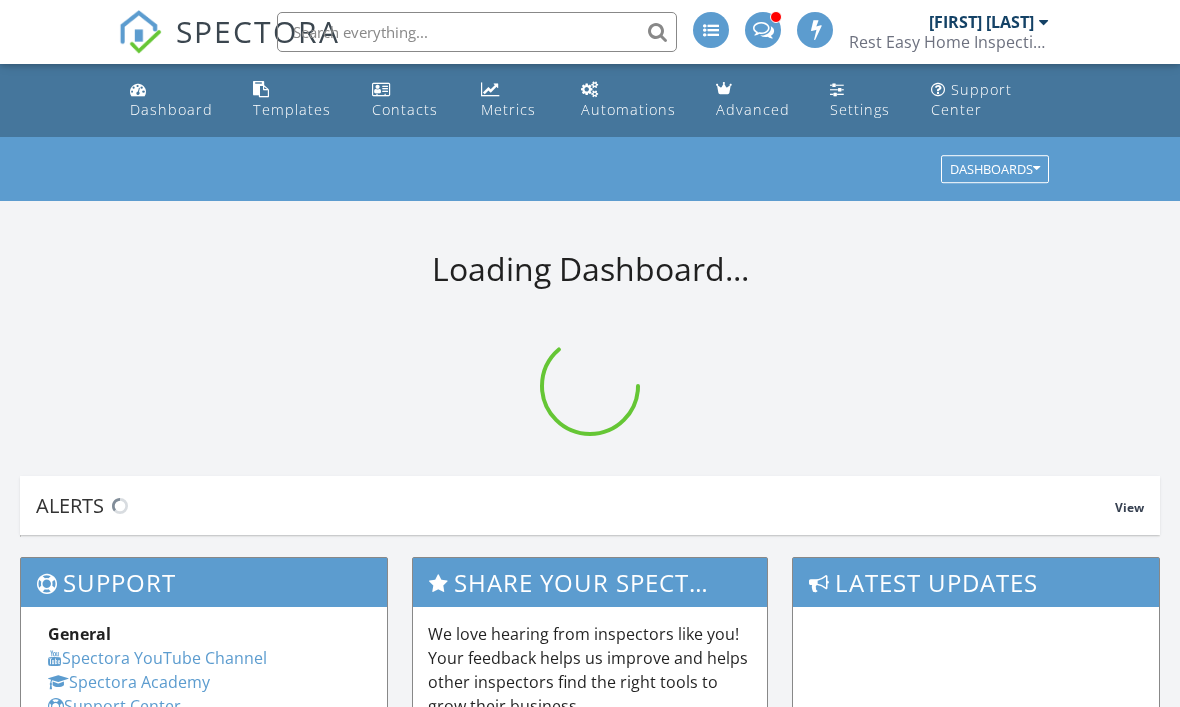scroll, scrollTop: 0, scrollLeft: 0, axis: both 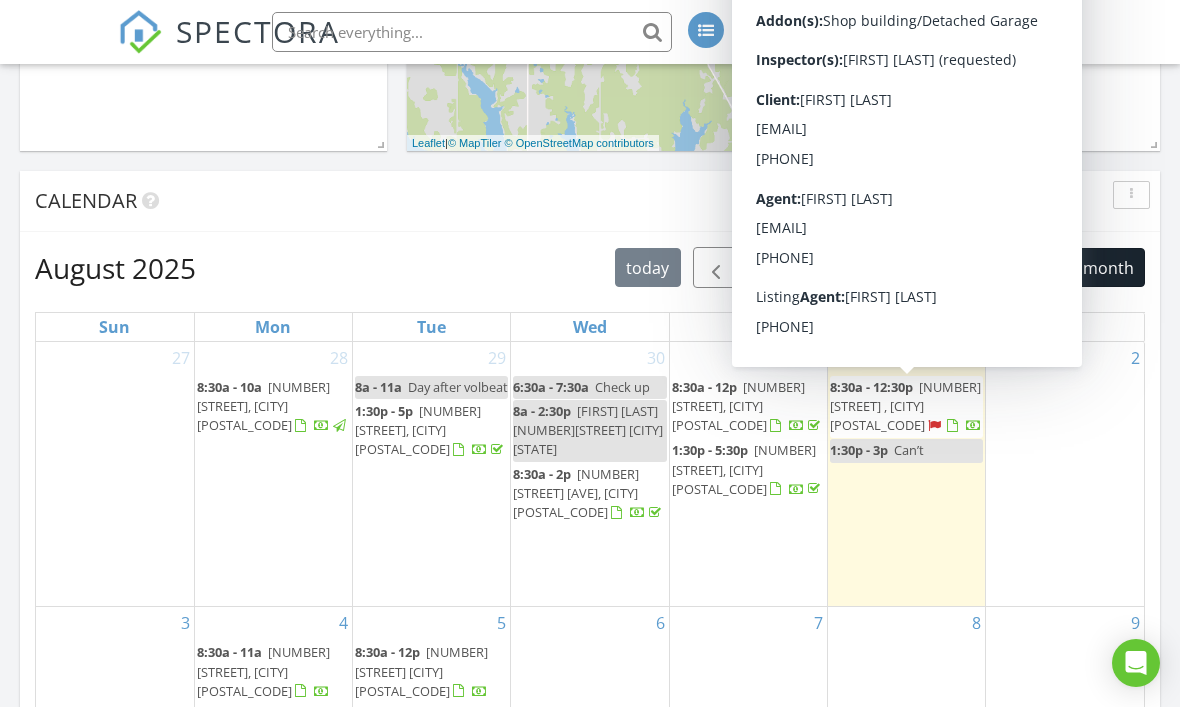 click on "[NUMBER] [STREET] , [CITY] [POSTAL_CODE]" at bounding box center (905, 406) 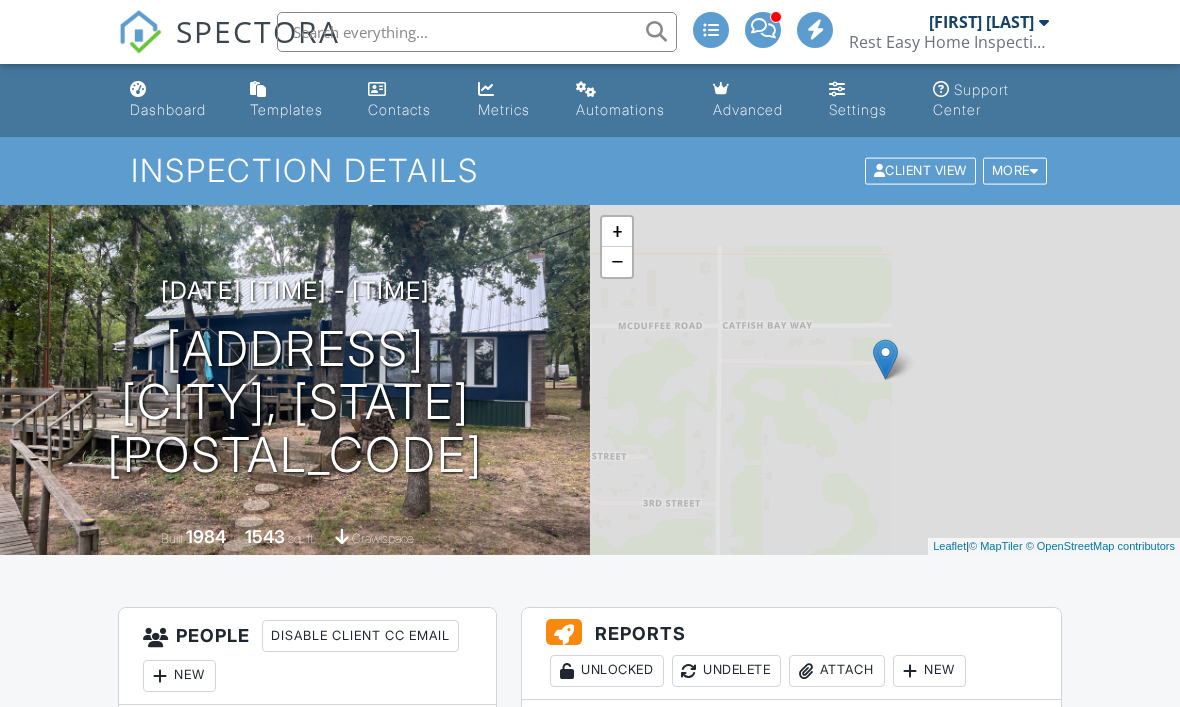 scroll, scrollTop: 0, scrollLeft: 0, axis: both 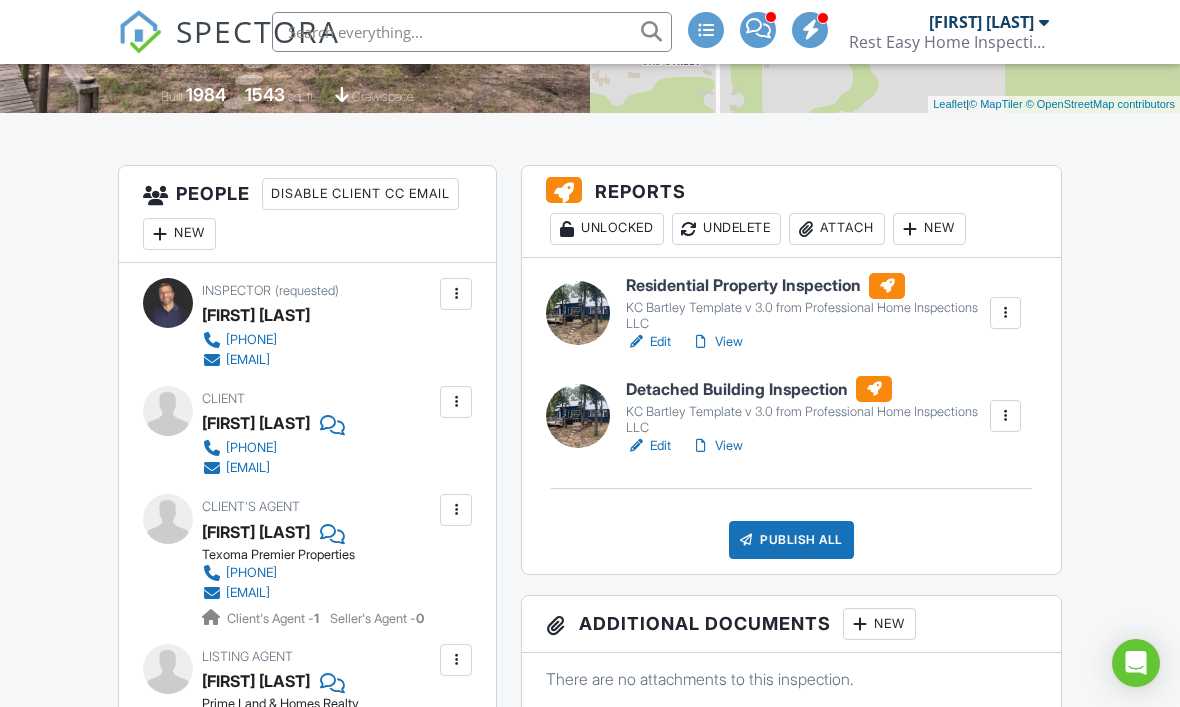 click at bounding box center (1006, 416) 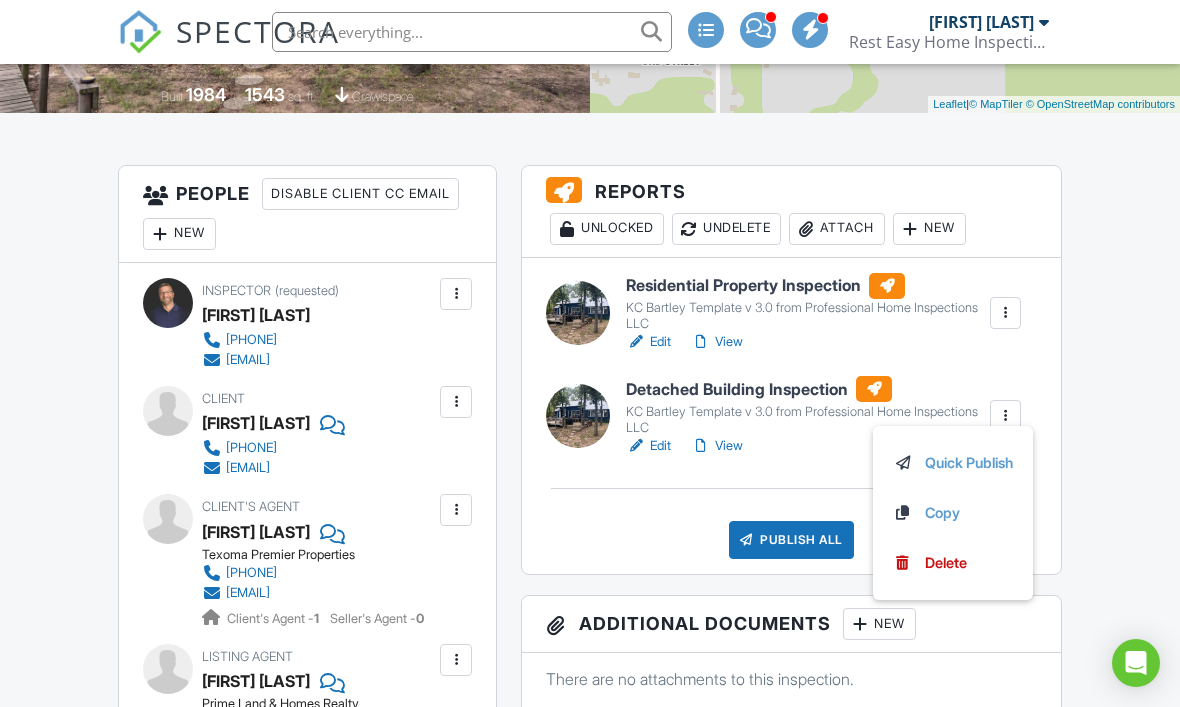 click on "Delete" at bounding box center (946, 563) 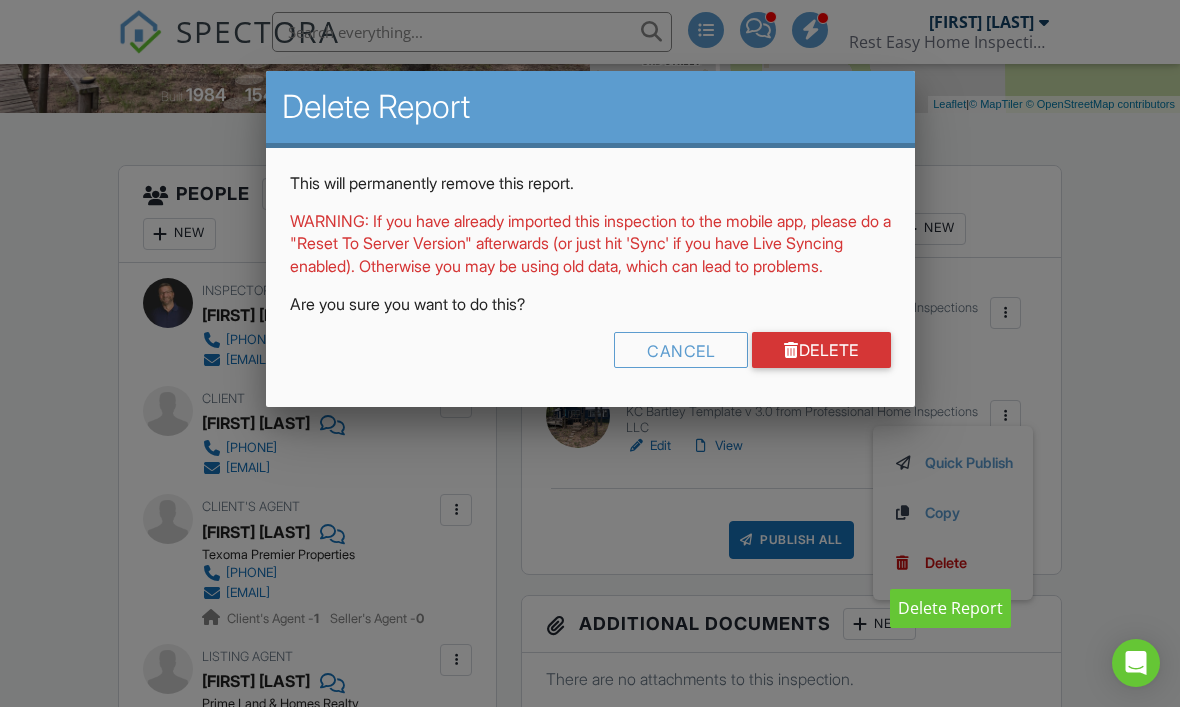 click on "Delete" at bounding box center [821, 350] 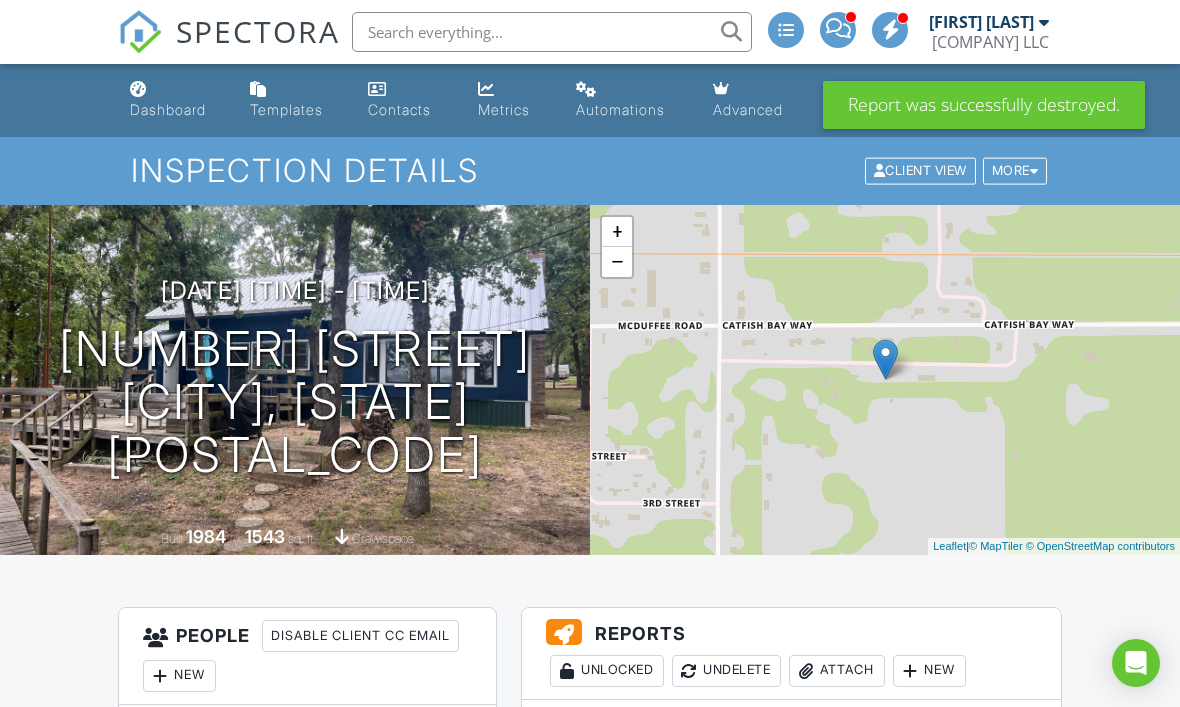 scroll, scrollTop: 83, scrollLeft: 0, axis: vertical 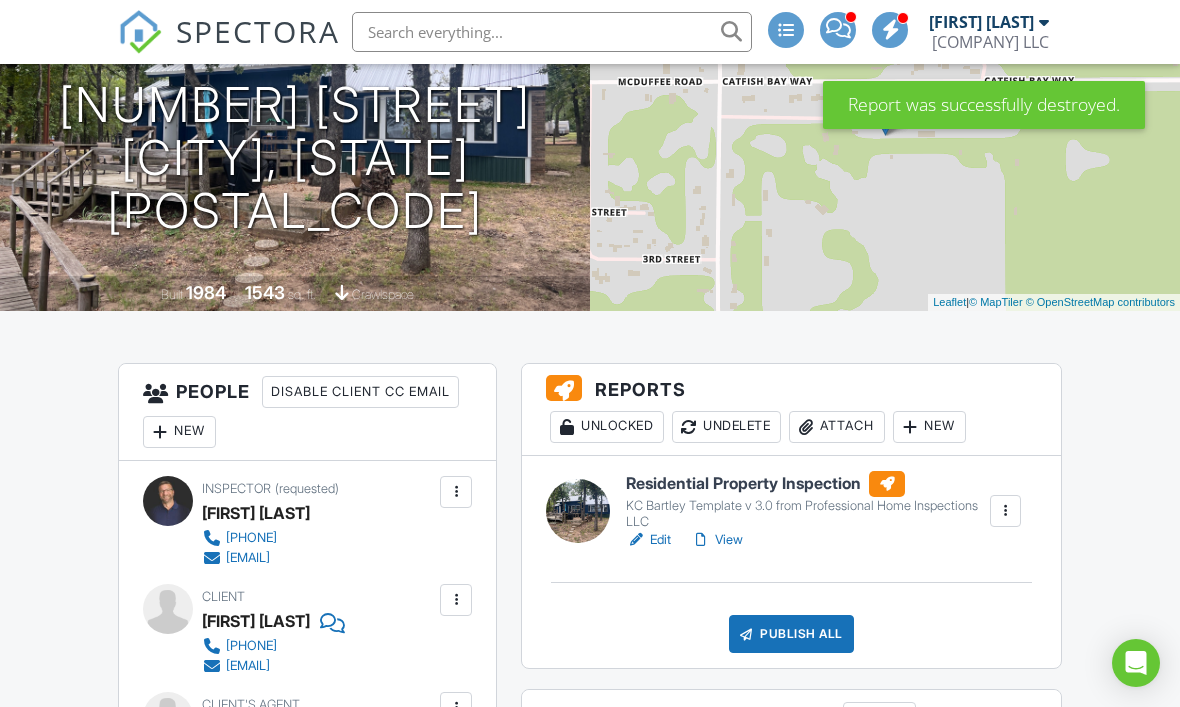 click on "View" at bounding box center (717, 540) 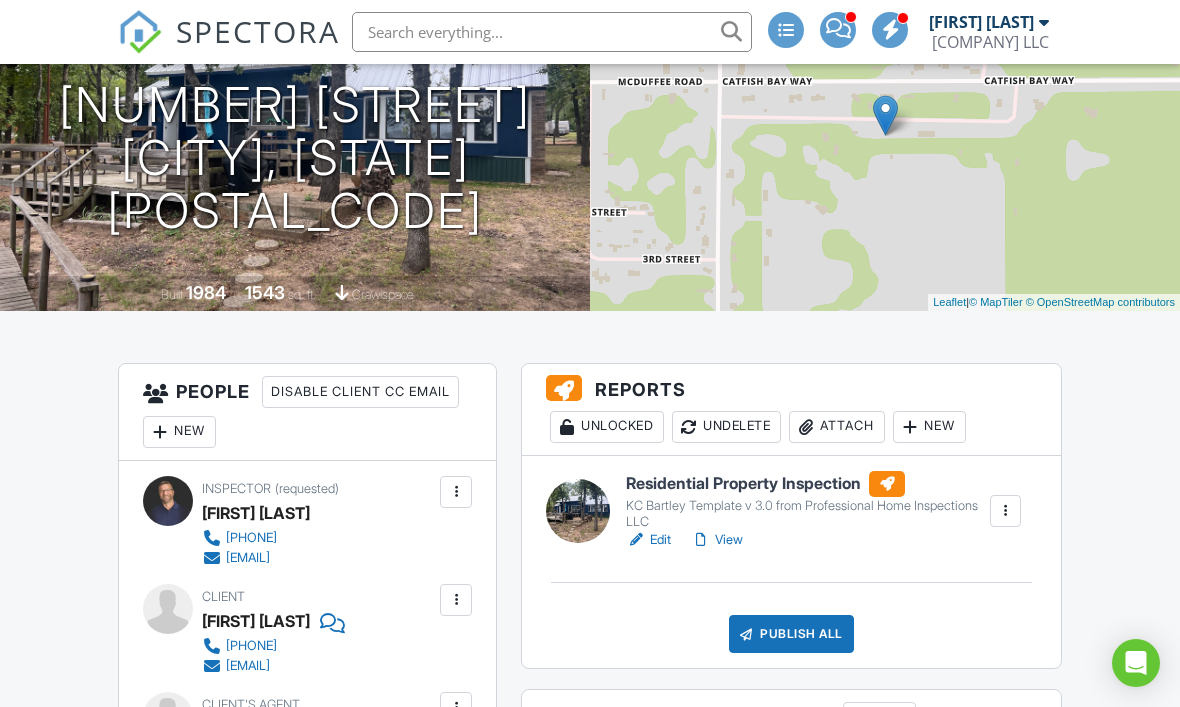 scroll, scrollTop: 311, scrollLeft: 0, axis: vertical 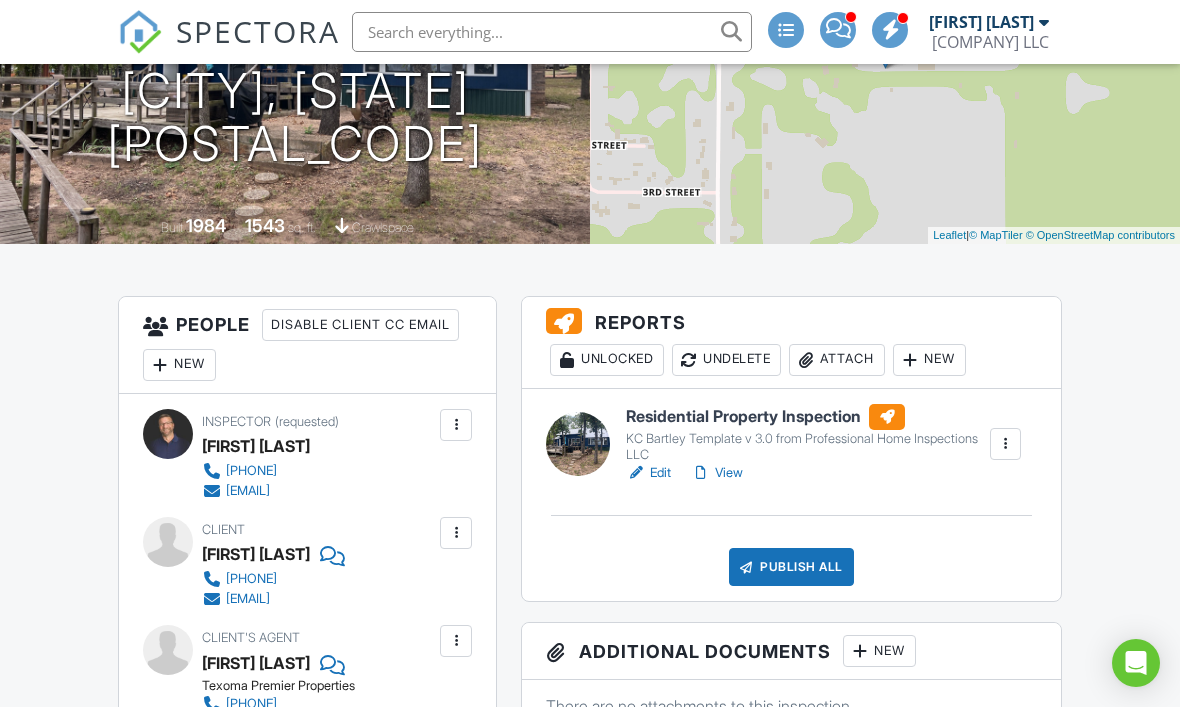 click on "View" at bounding box center [717, 473] 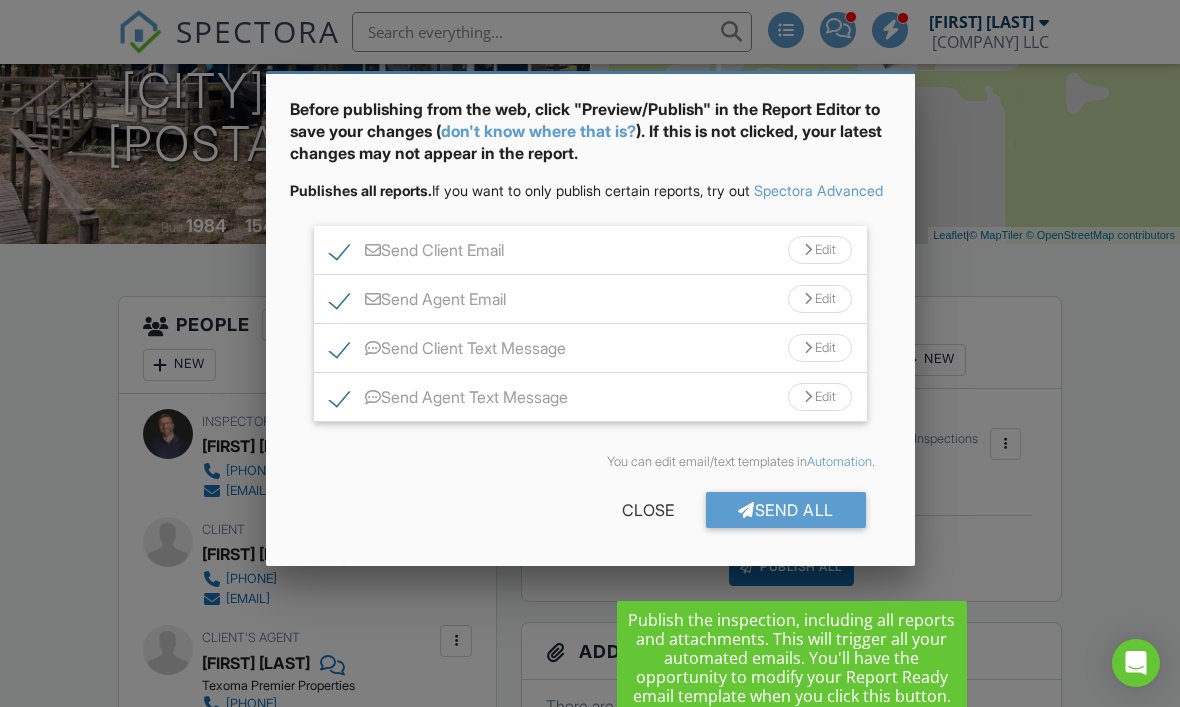 scroll, scrollTop: 93, scrollLeft: 0, axis: vertical 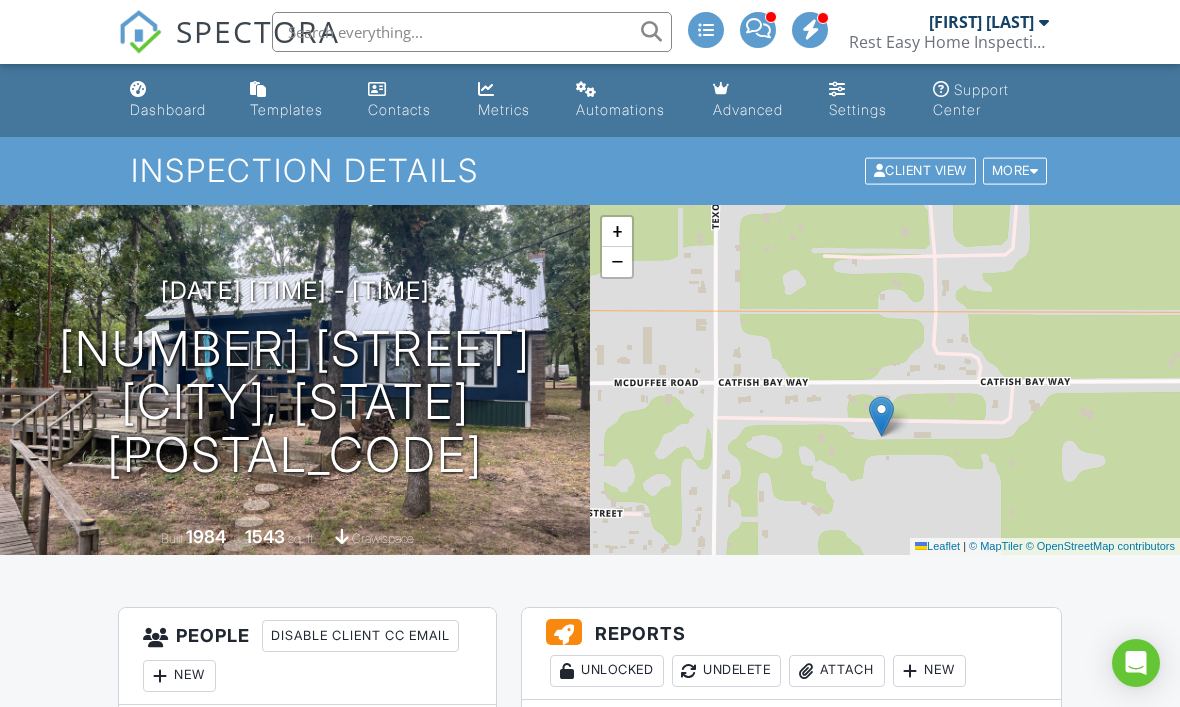 click on "© OpenStreetMap contributors" at bounding box center [1100, 546] 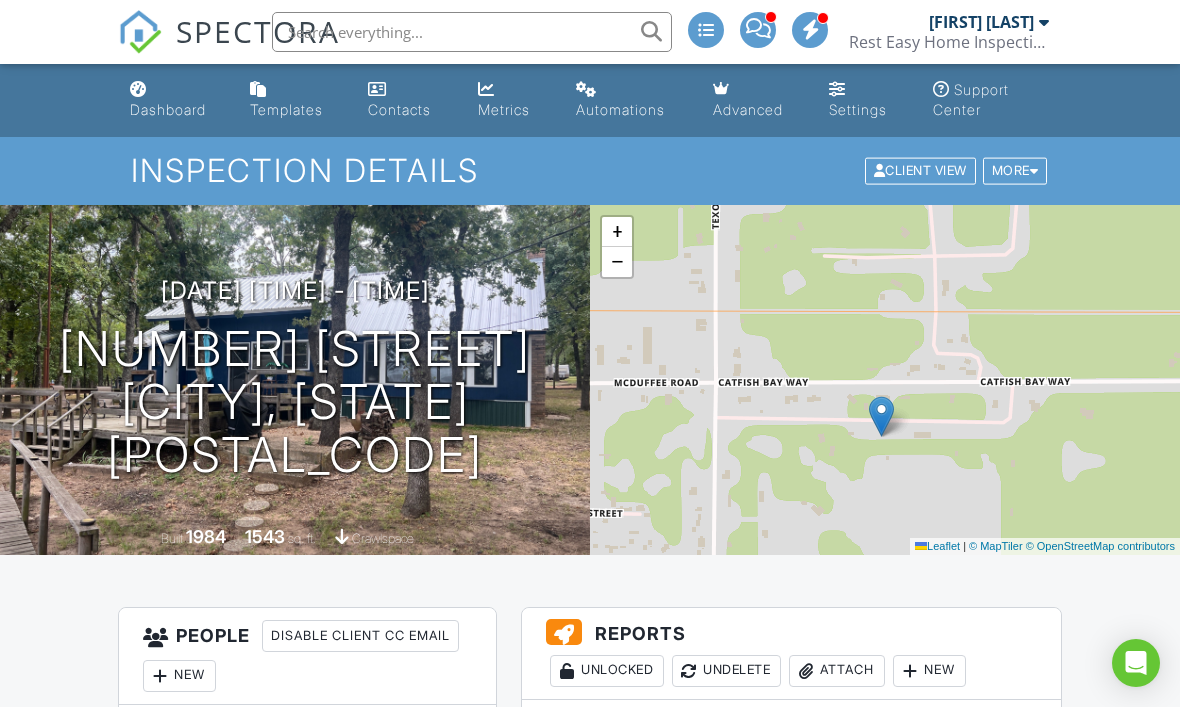 click on "Dashboard" at bounding box center [168, 109] 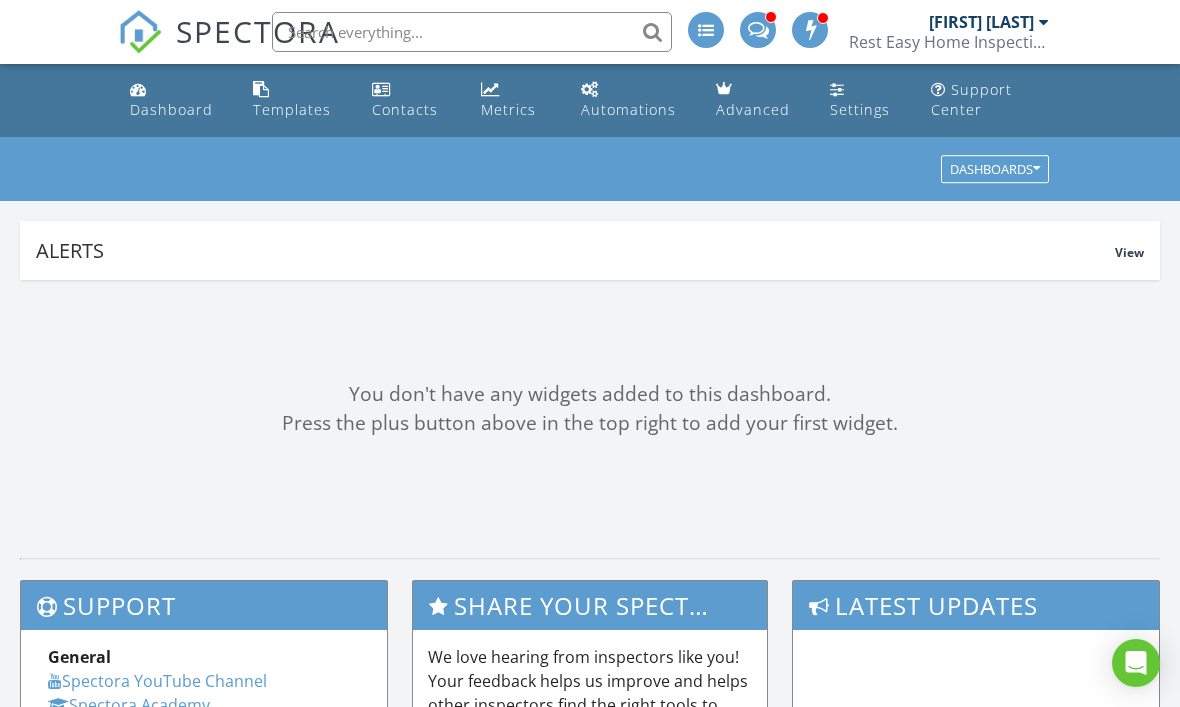 scroll, scrollTop: 0, scrollLeft: 0, axis: both 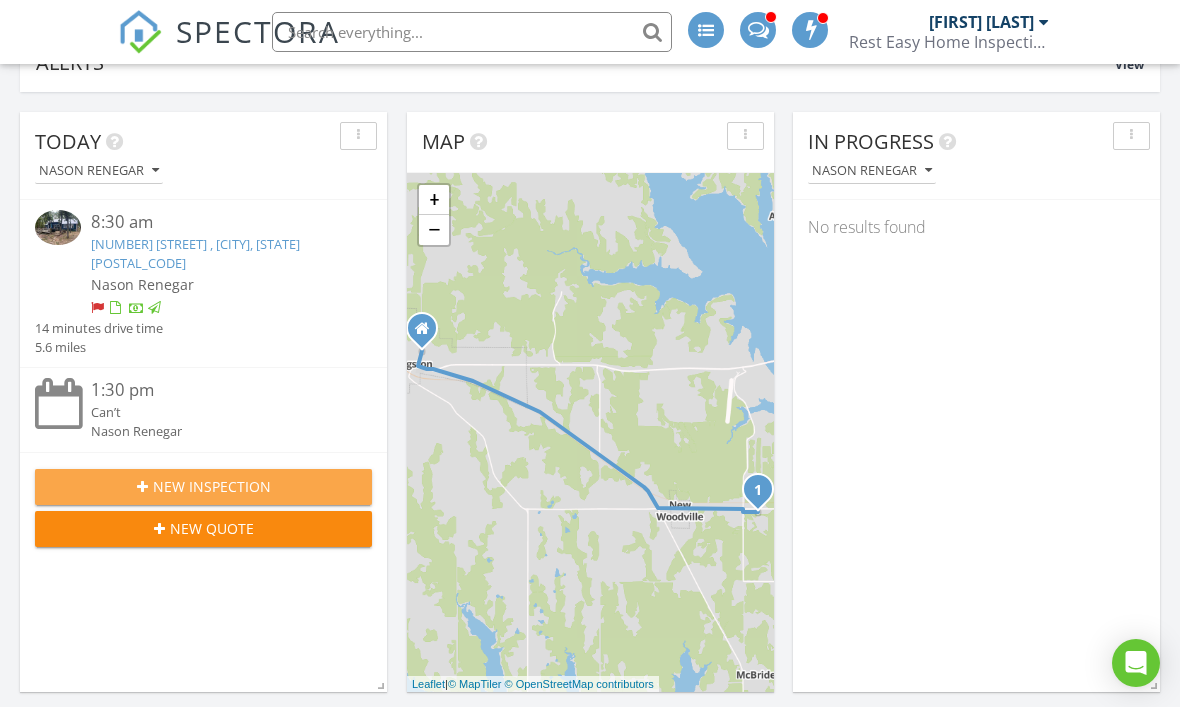 click on "New Inspection" at bounding box center (212, 486) 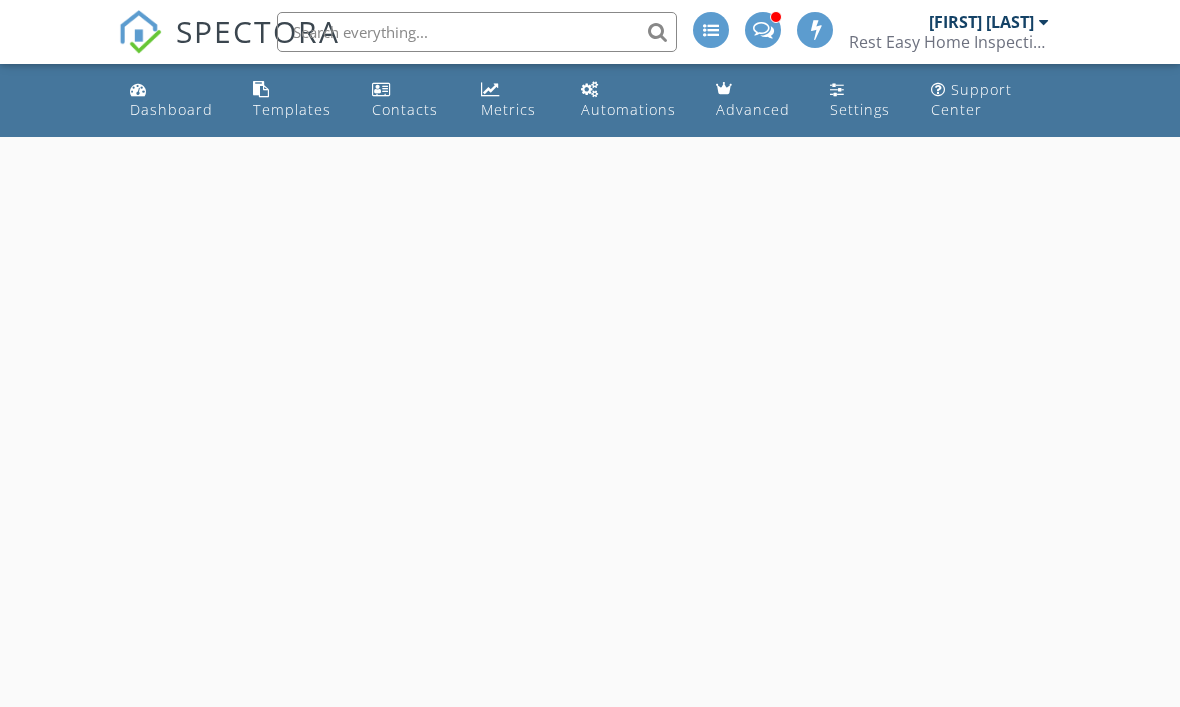 scroll, scrollTop: 0, scrollLeft: 0, axis: both 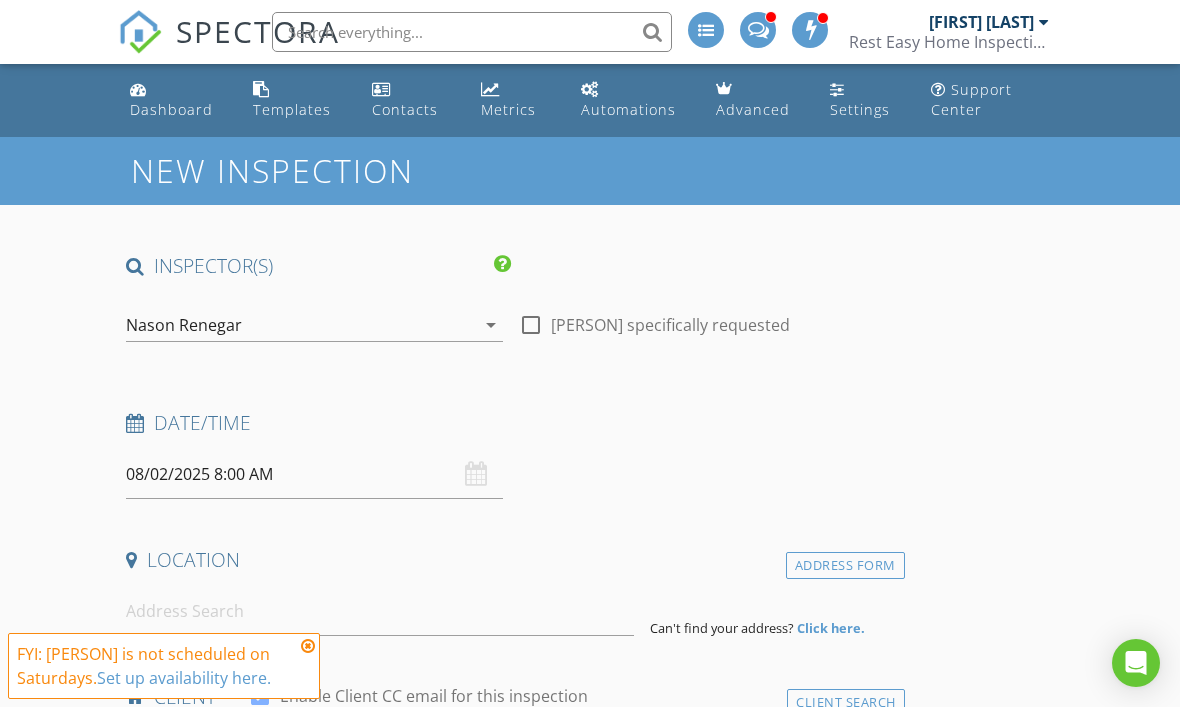 click at bounding box center (308, 646) 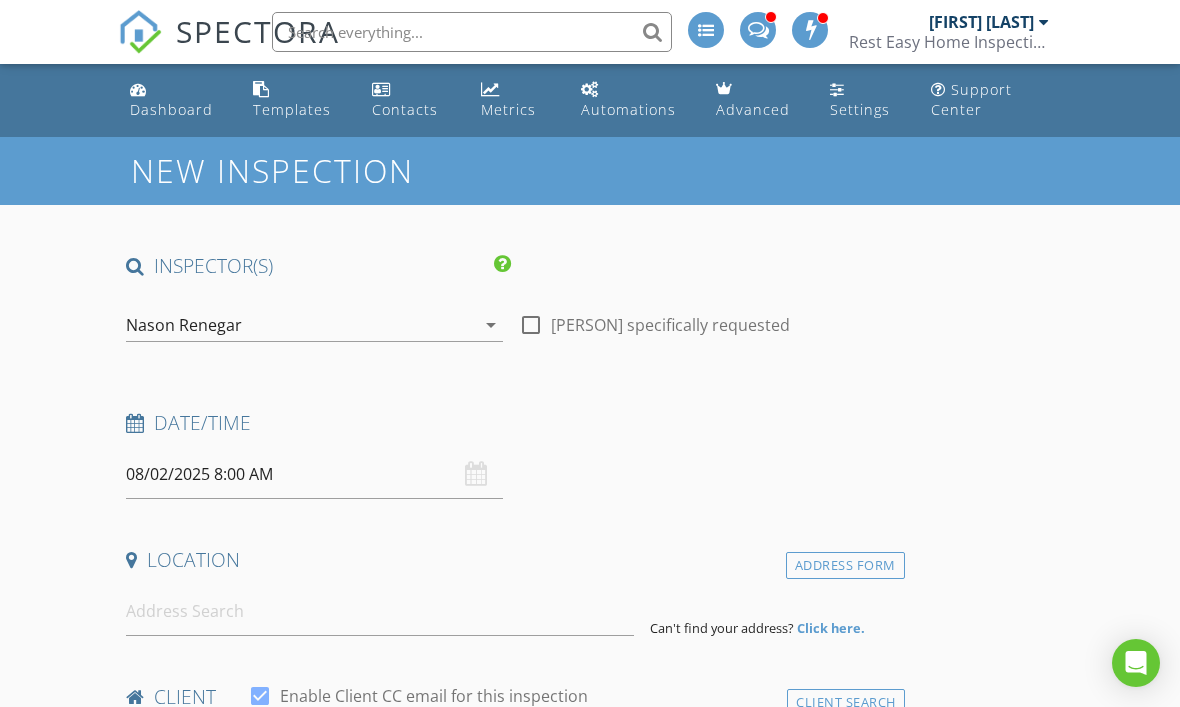 click at bounding box center (531, 325) 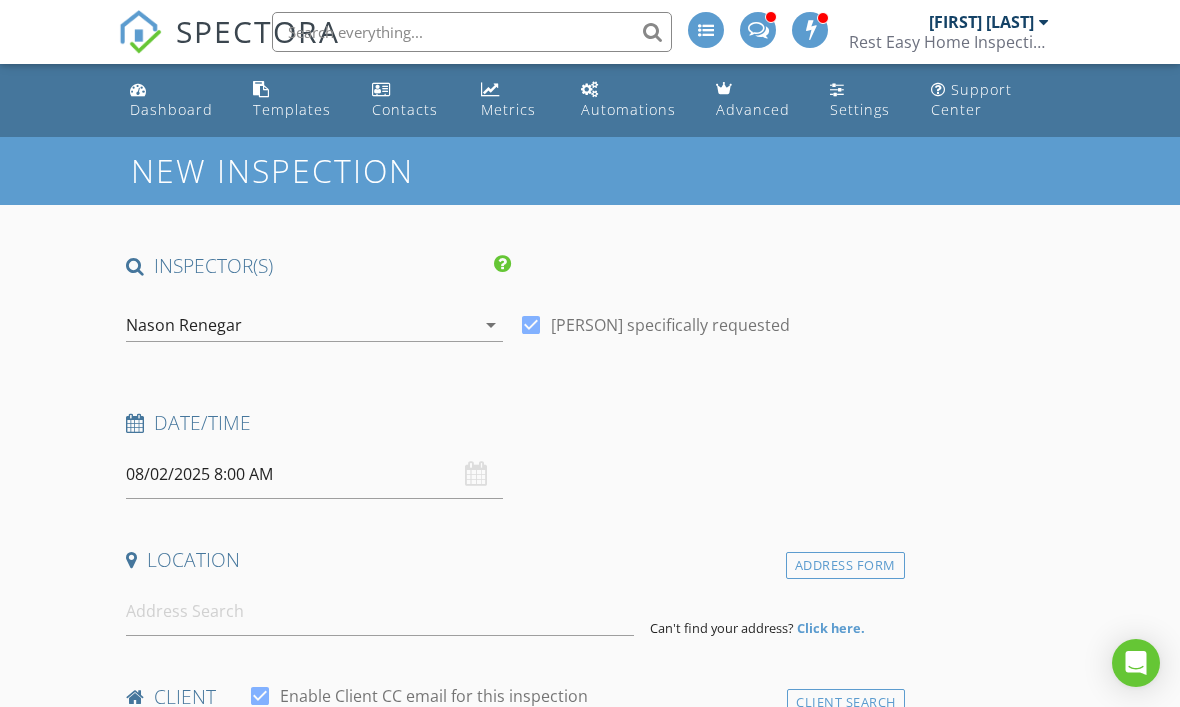 click on "08/02/2025 8:00 AM" at bounding box center (314, 474) 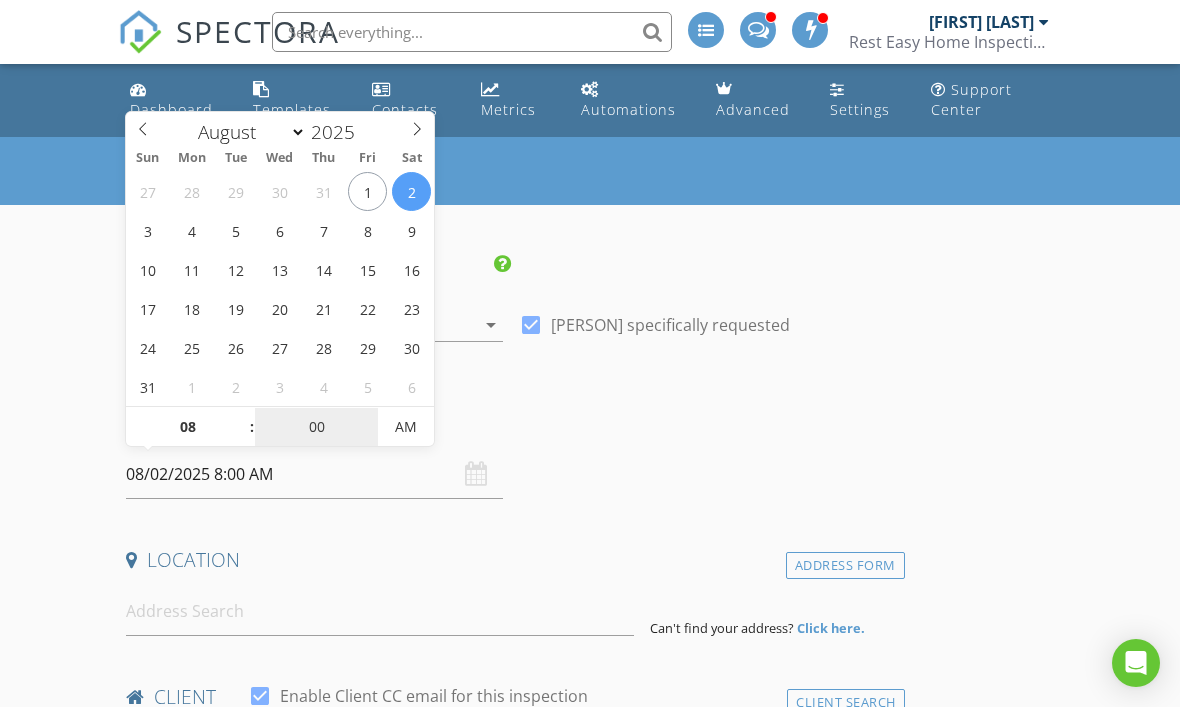 click on "00" at bounding box center [316, 428] 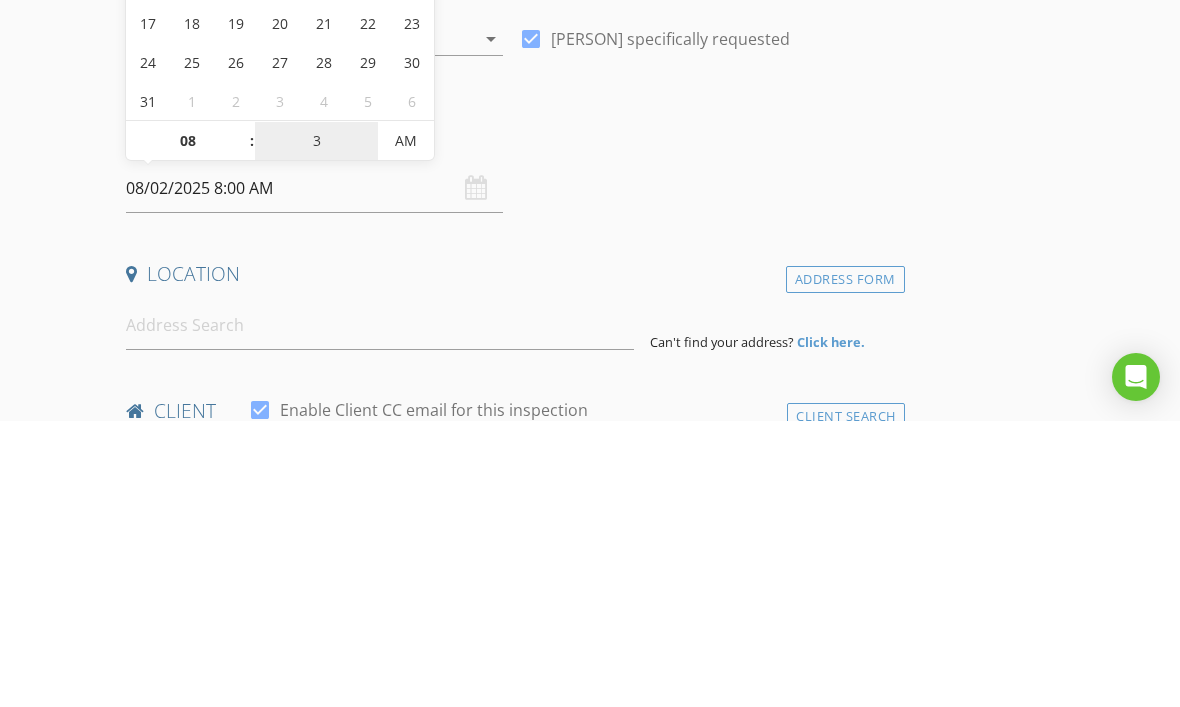 type on "30" 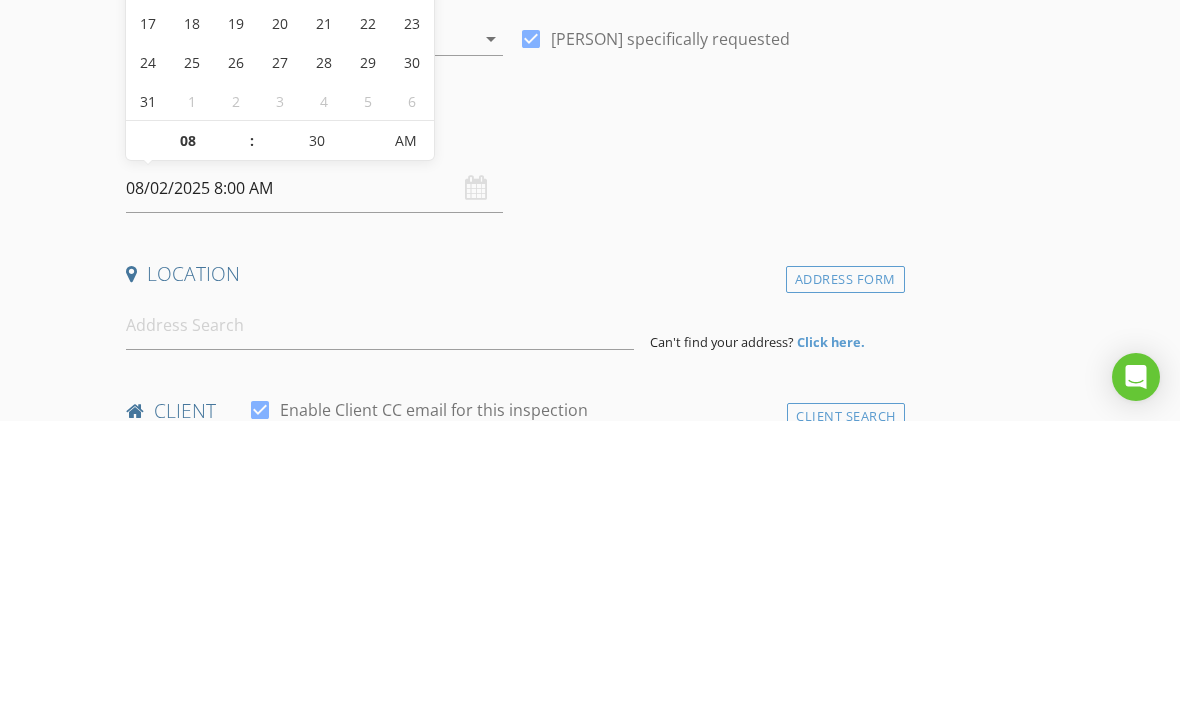 type on "08/02/2025 8:30 AM" 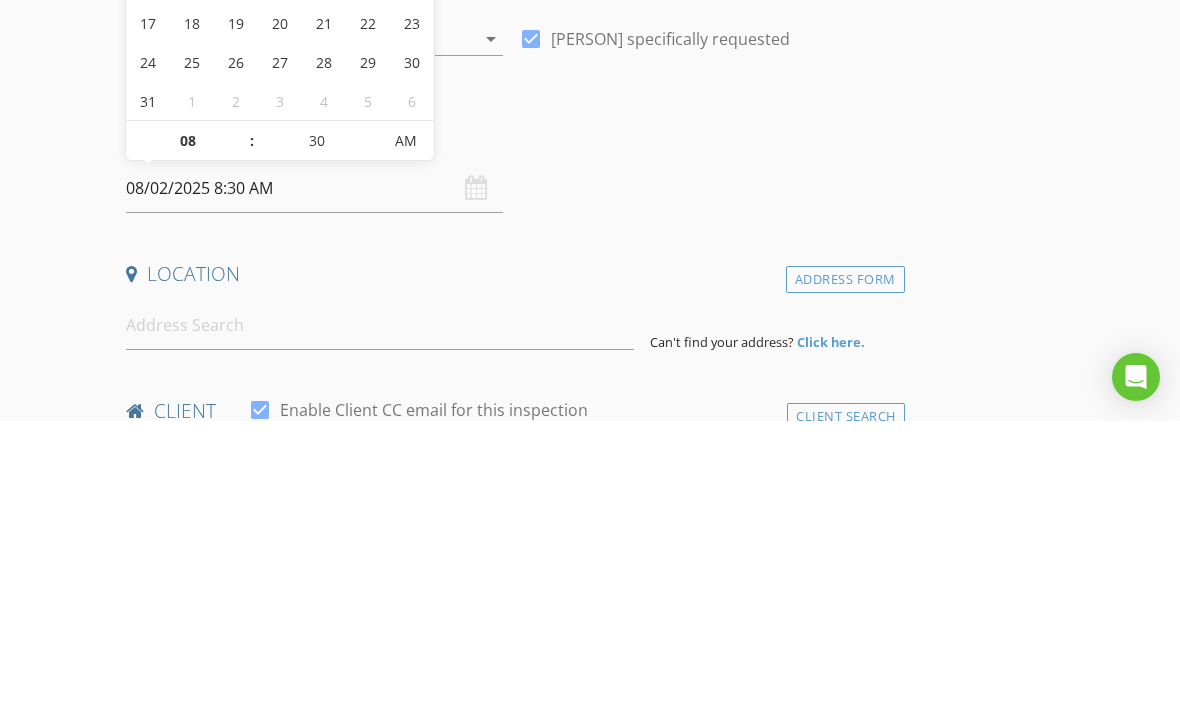 scroll, scrollTop: 286, scrollLeft: 0, axis: vertical 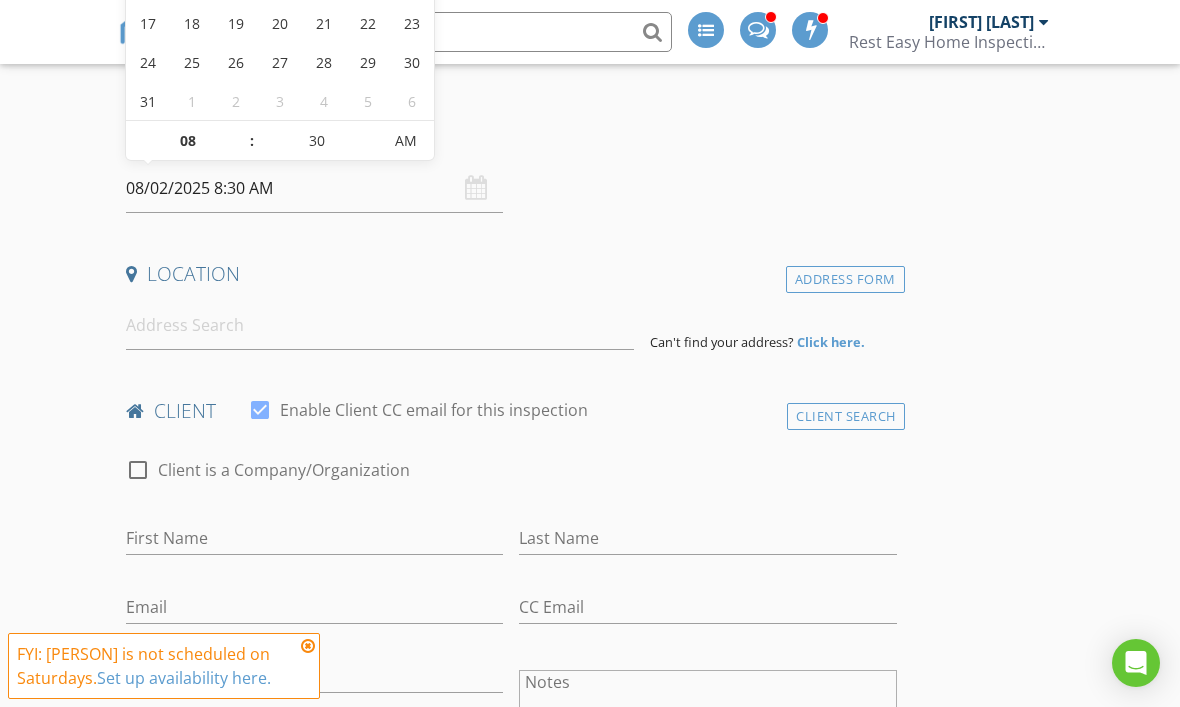 type on "30" 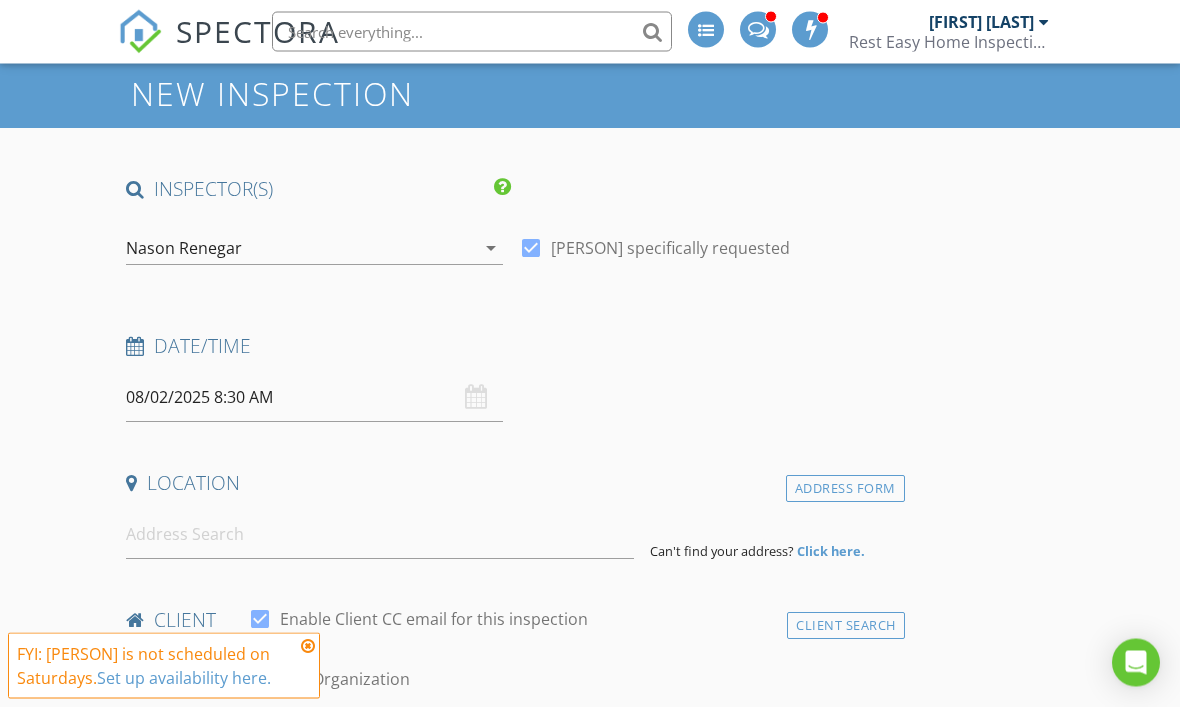 click on "08/02/2025 8:30 AM" at bounding box center (314, 398) 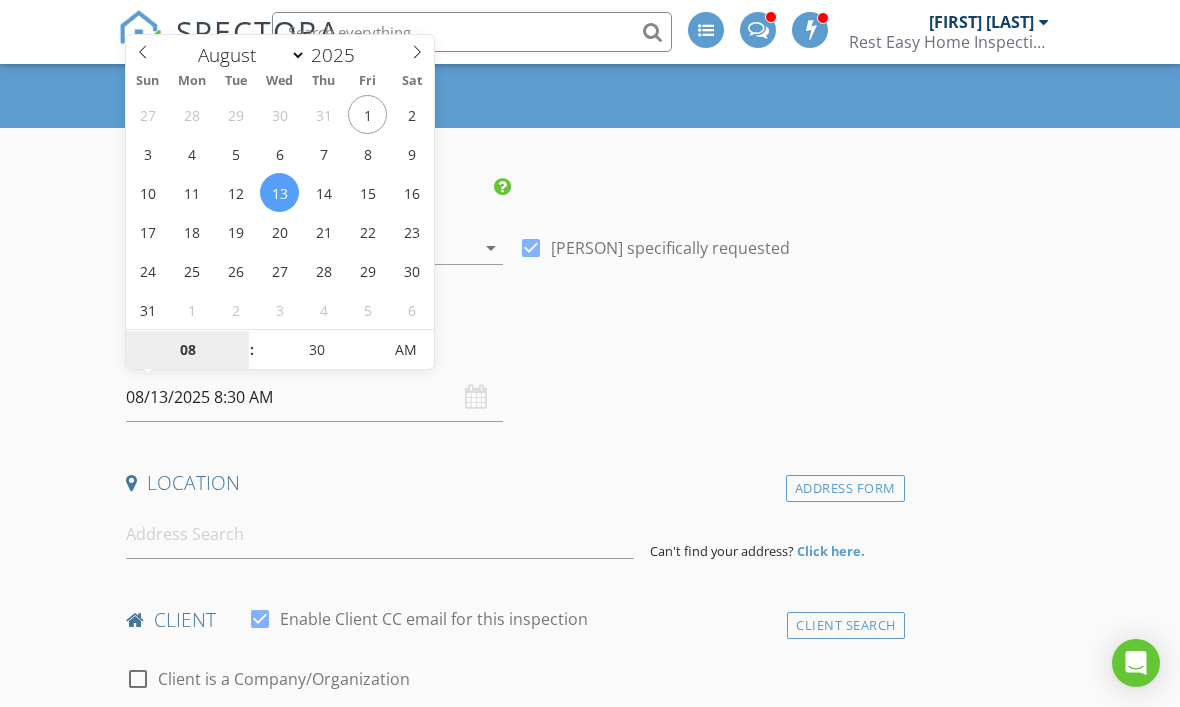 scroll, scrollTop: 76, scrollLeft: 0, axis: vertical 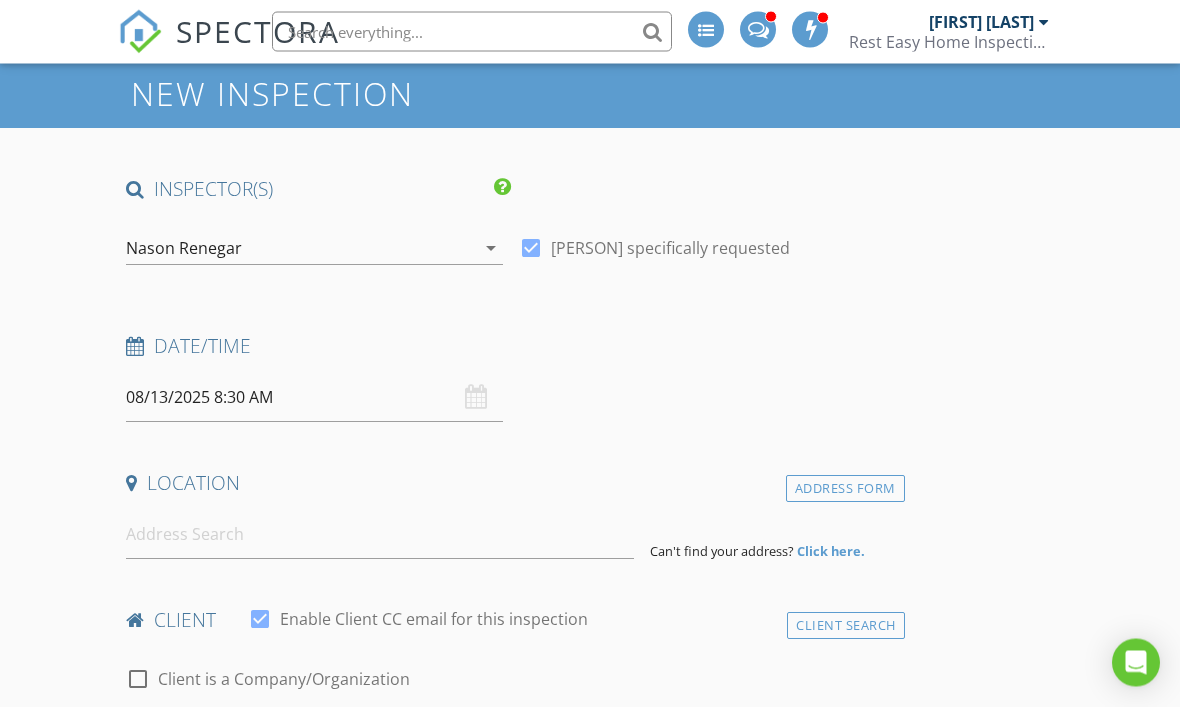 click on "New Inspection
INSPECTOR(S)
check_box   [PERSON]   PRIMARY   [PERSON] arrow_drop_down   check_box [PERSON] specifically requested
Date/Time
08/13/2025 8:30 AM
Location
Address Form       Can't find your address?   Click here.
client
check_box Enable Client CC email for this inspection   Client Search     check_box_outline_blank Client is a Company/Organization     First Name   Last Name   Email   CC Email   Phone           Notes   Private Notes
ADD ADDITIONAL client
SERVICES
arrow_drop_down     Select Discount Code arrow_drop_down    Charges       TOTAL   $0.00    Duration    No services with durations selected      Templates    No templates selected    Agreements    No agreements selected
Manual Edit
TOTAL:   $0.00" at bounding box center (590, 1672) 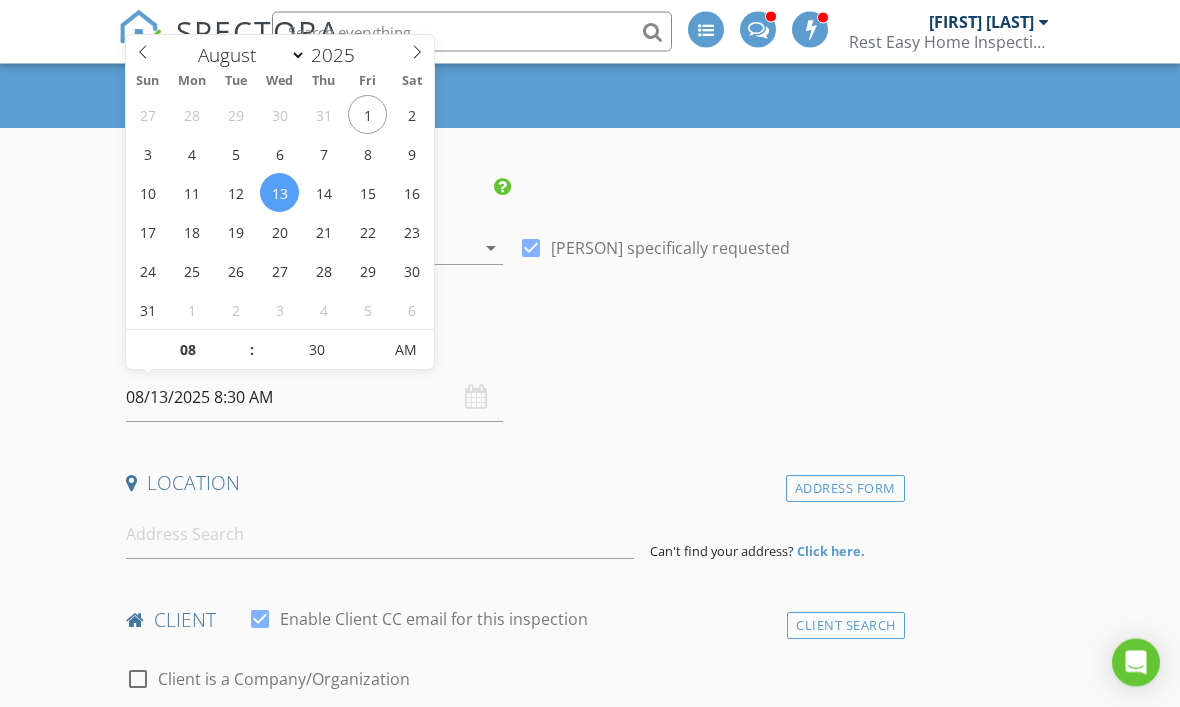 scroll, scrollTop: 77, scrollLeft: 0, axis: vertical 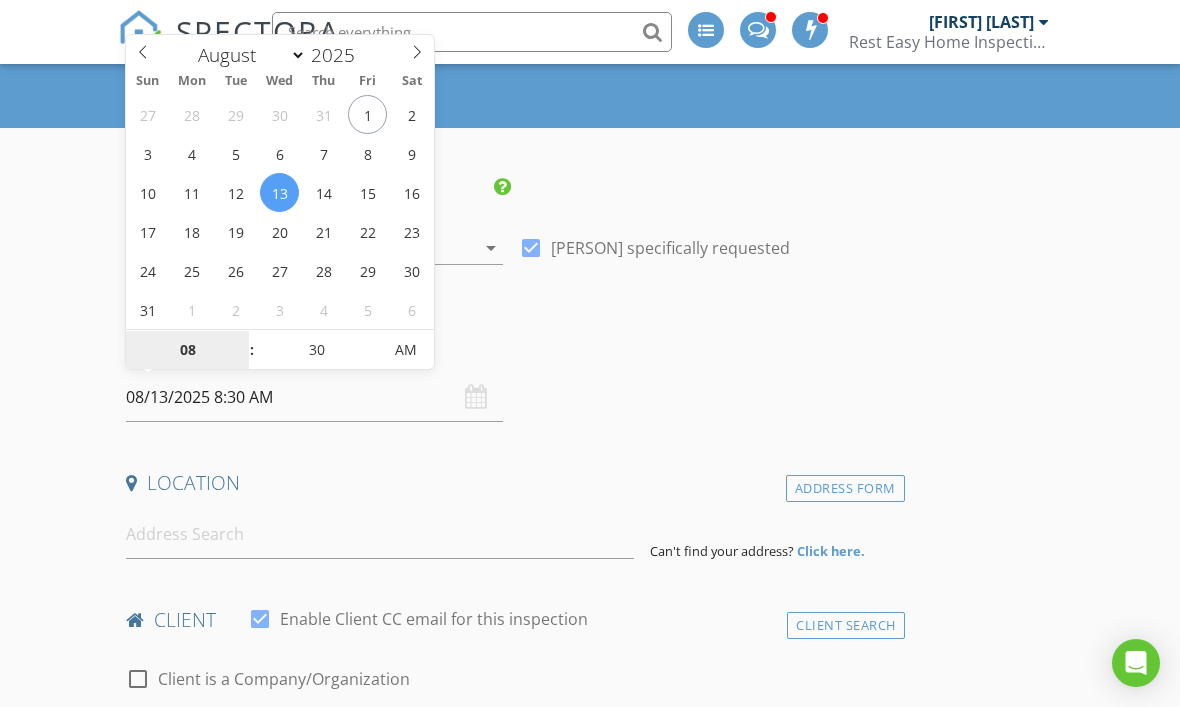 type on "08/06/2025 8:30 AM" 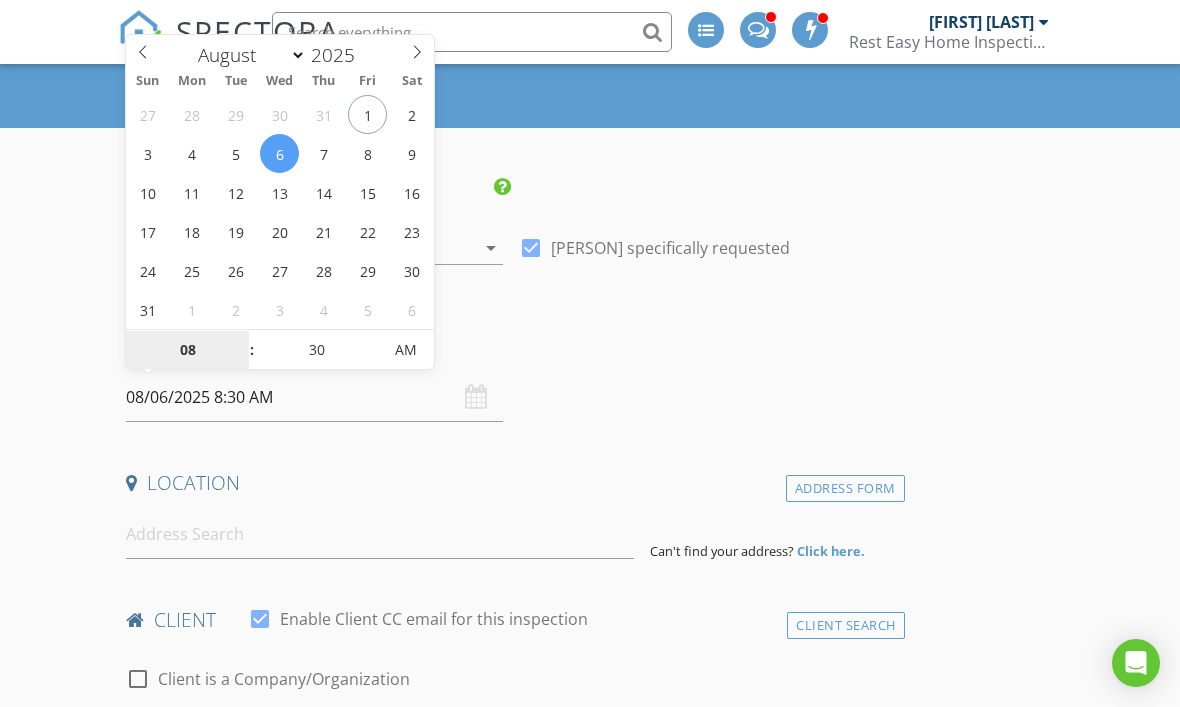 scroll, scrollTop: 76, scrollLeft: 0, axis: vertical 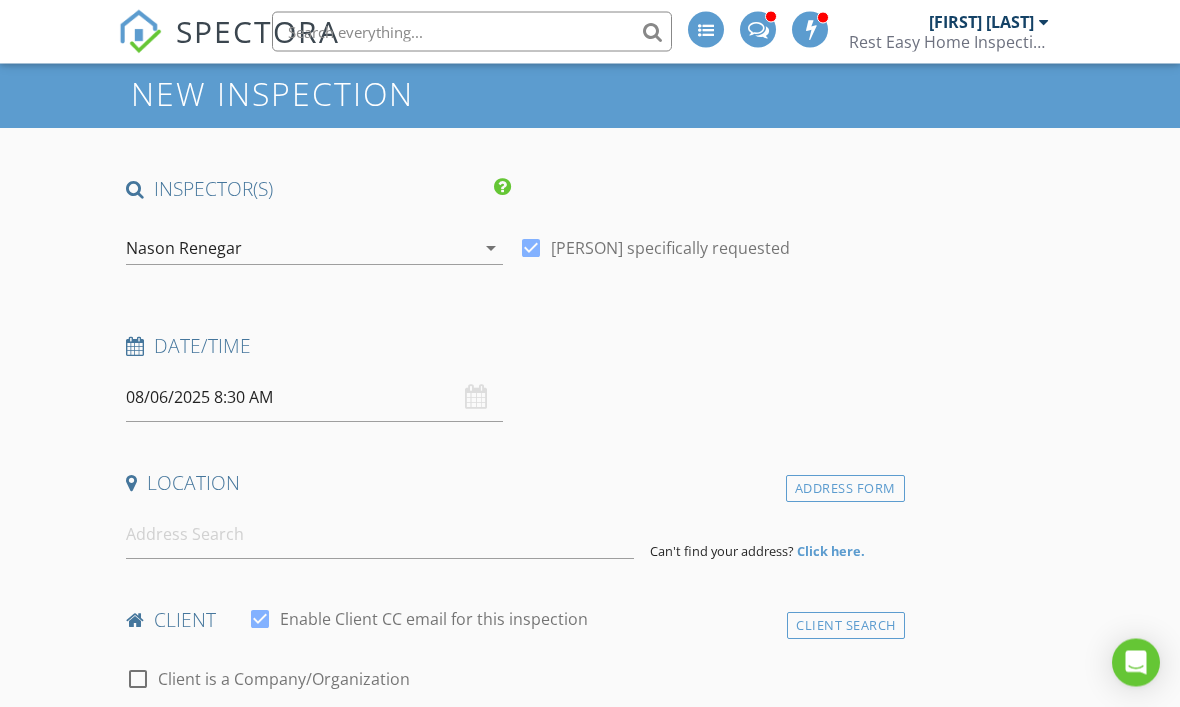 click on "New Inspection
INSPECTOR(S)
check_box   [PERSON]   PRIMARY   [PERSON] arrow_drop_down   check_box [PERSON] specifically requested
Date/Time
08/06/2025 8:30 AM
Location
Address Form       Can't find your address?   Click here.
client
check_box Enable Client CC email for this inspection   Client Search     check_box_outline_blank Client is a Company/Organization     First Name   Last Name   Email   CC Email   Phone           Notes   Private Notes
ADD ADDITIONAL client
SERVICES
arrow_drop_down     Select Discount Code arrow_drop_down    Charges       TOTAL   $0.00    Duration    No services with durations selected      Templates    No templates selected    Agreements    No agreements selected
Manual Edit
TOTAL:   $0.00" at bounding box center (590, 1672) 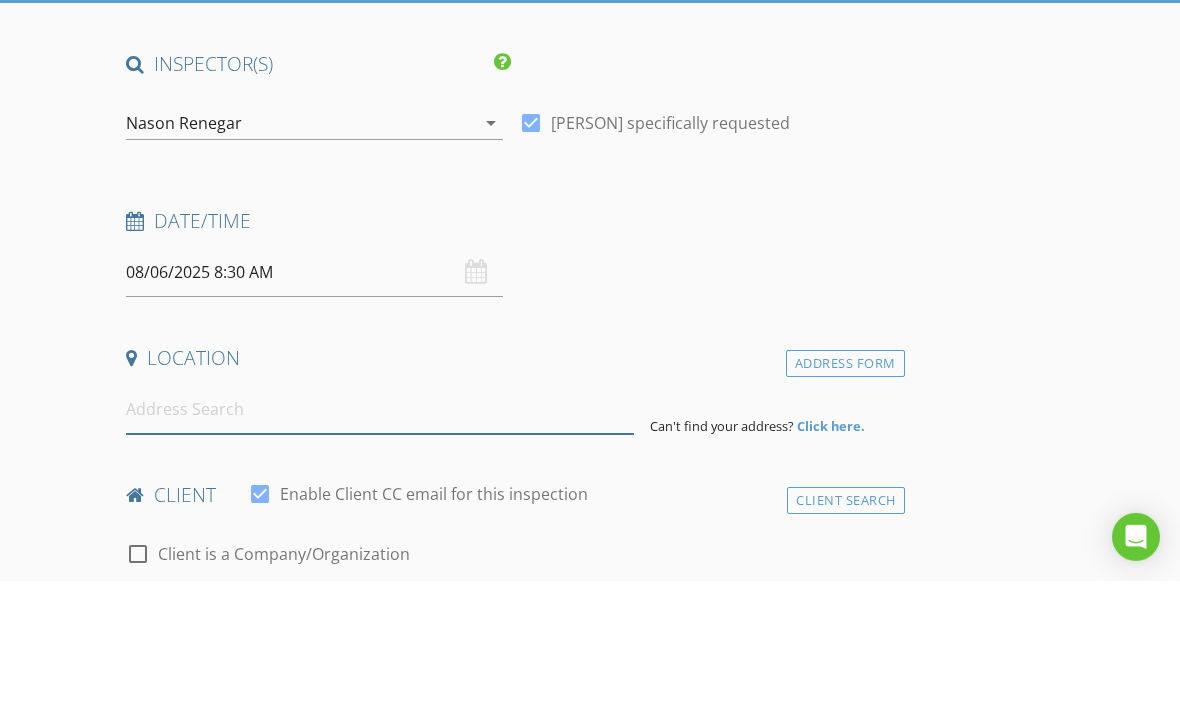 click at bounding box center [380, 535] 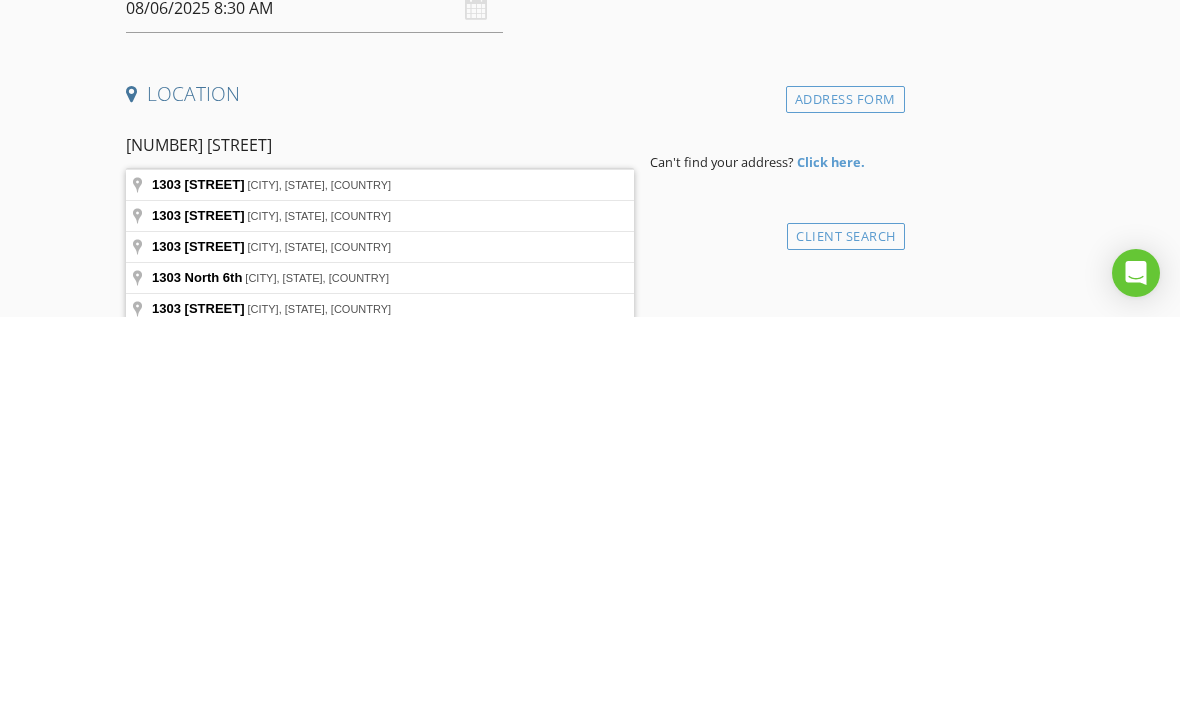 type on "[NUMBER] [STREET], [CITY], [STATE], [COUNTRY]" 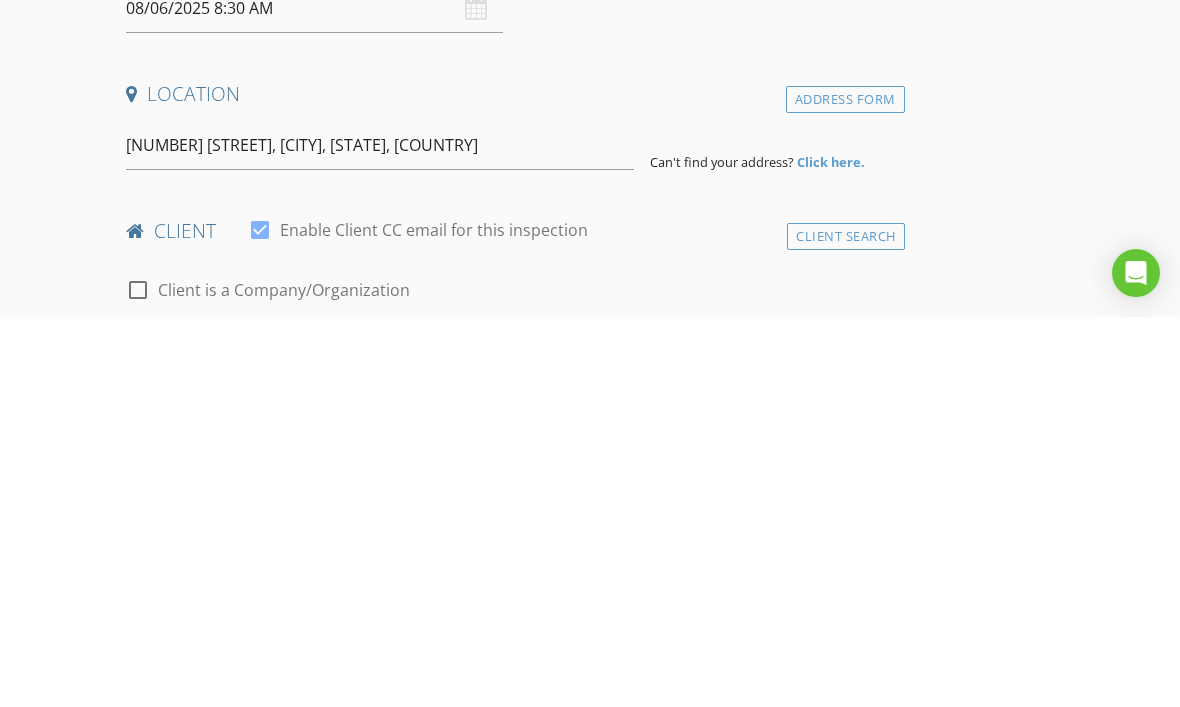 scroll, scrollTop: 467, scrollLeft: 0, axis: vertical 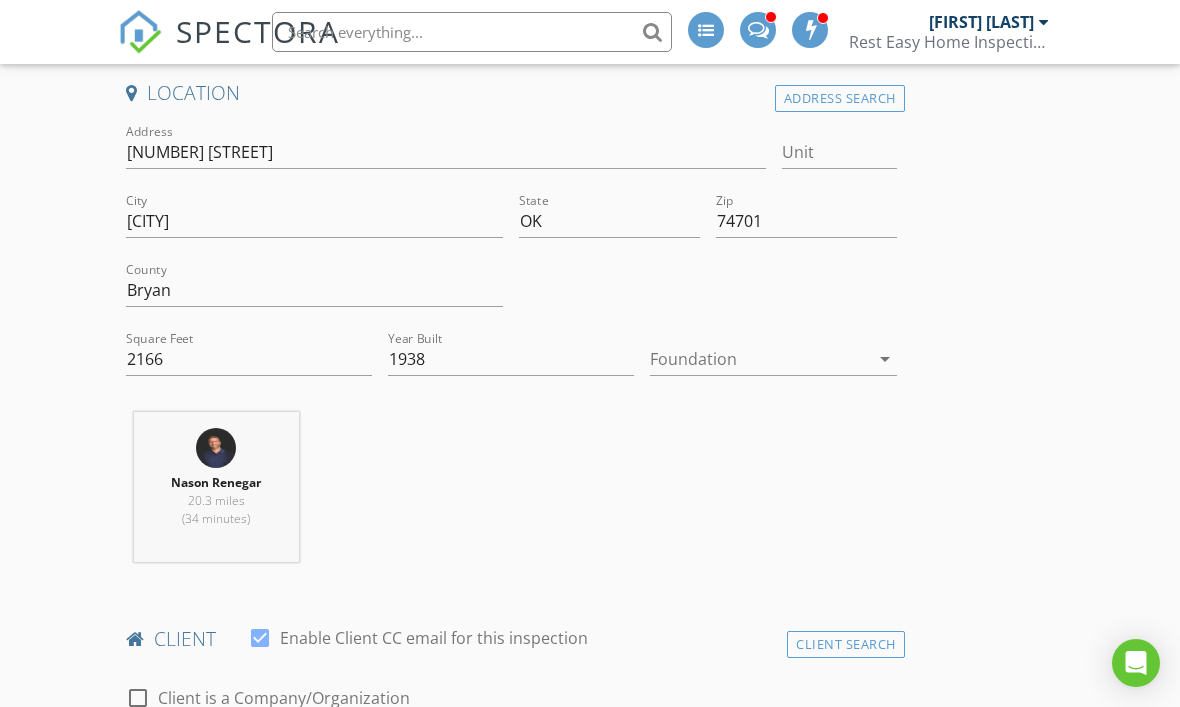 click at bounding box center [759, 359] 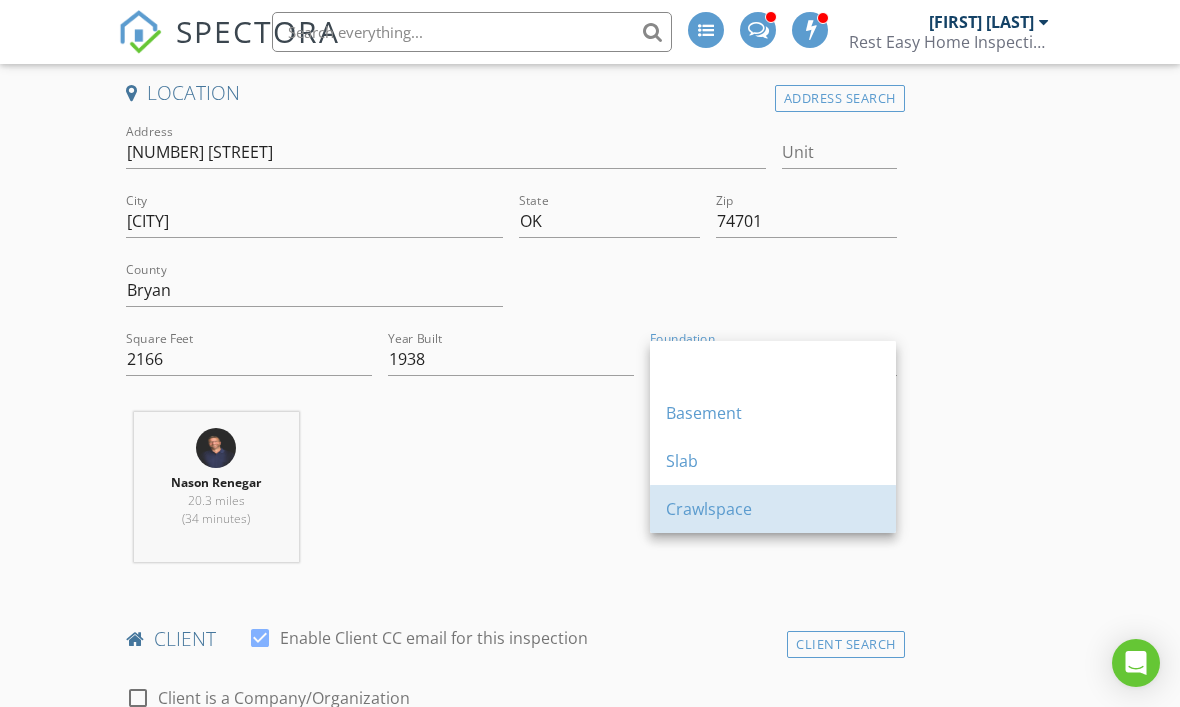 click on "Crawlspace" at bounding box center (773, 509) 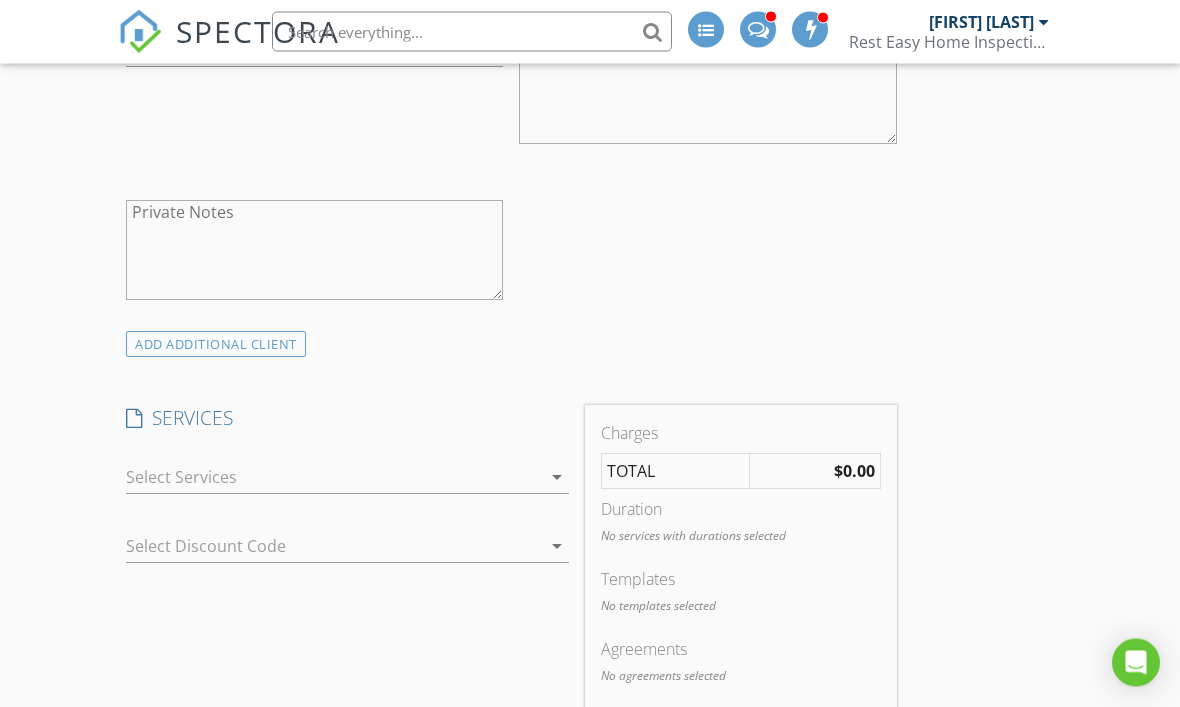 scroll, scrollTop: 1321, scrollLeft: 0, axis: vertical 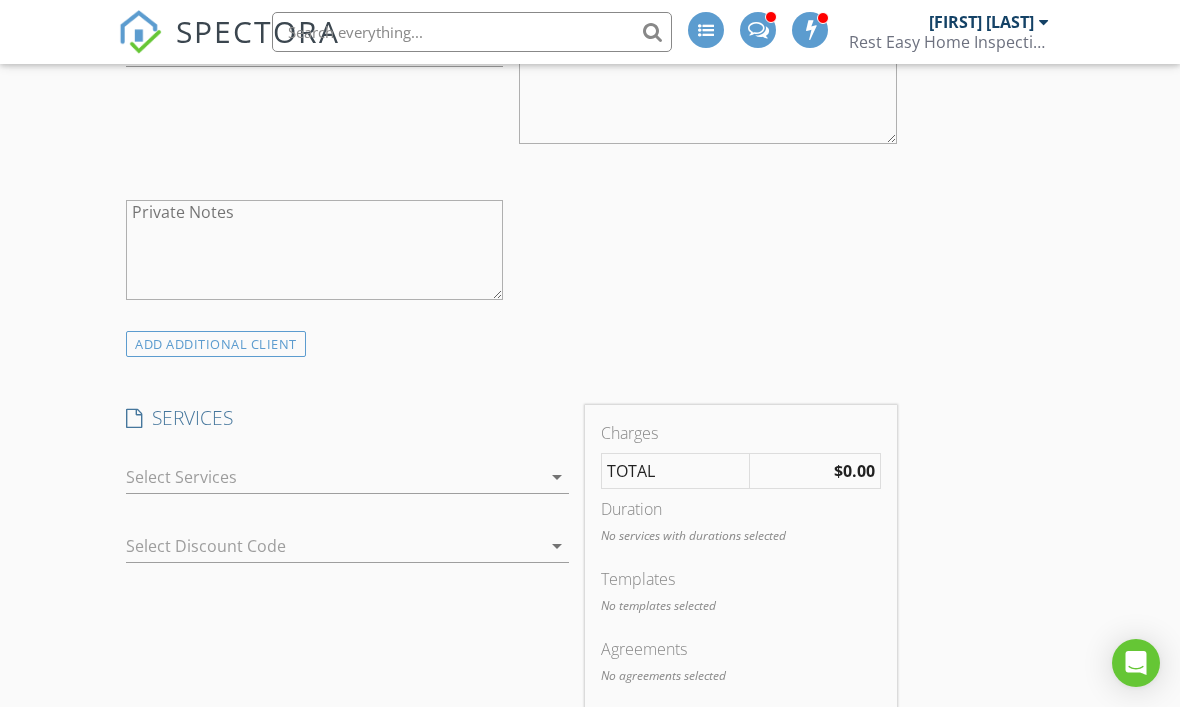 click at bounding box center [333, 477] 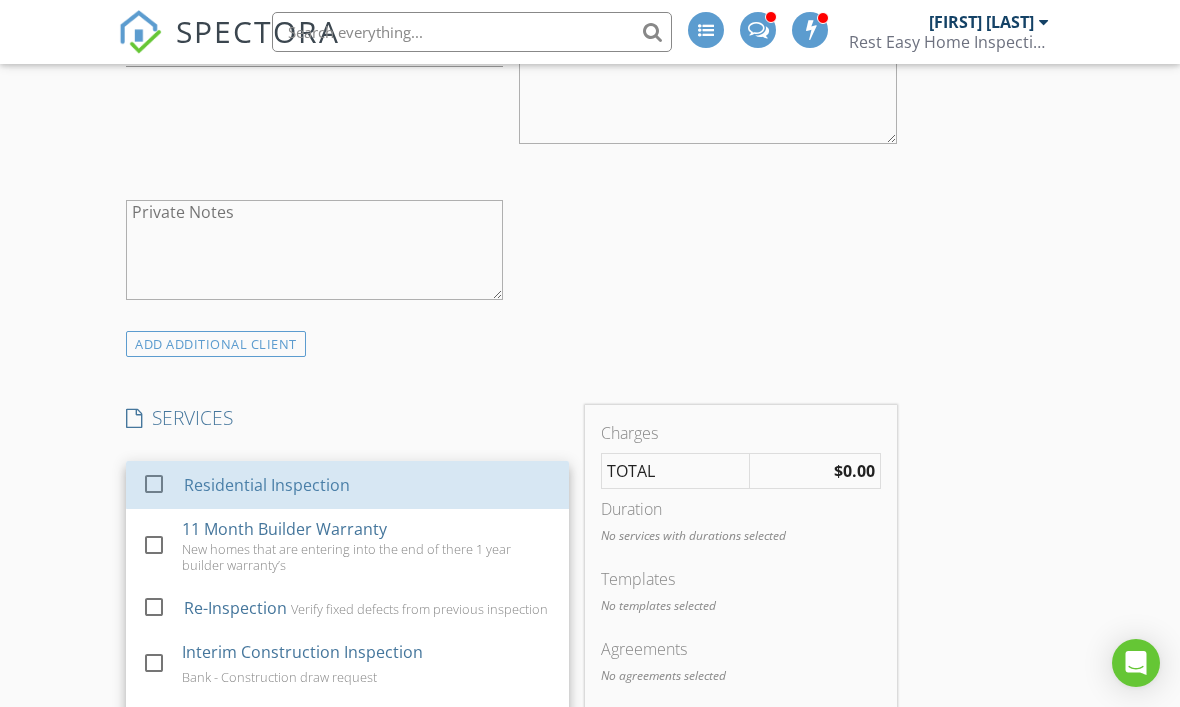 click at bounding box center (154, 484) 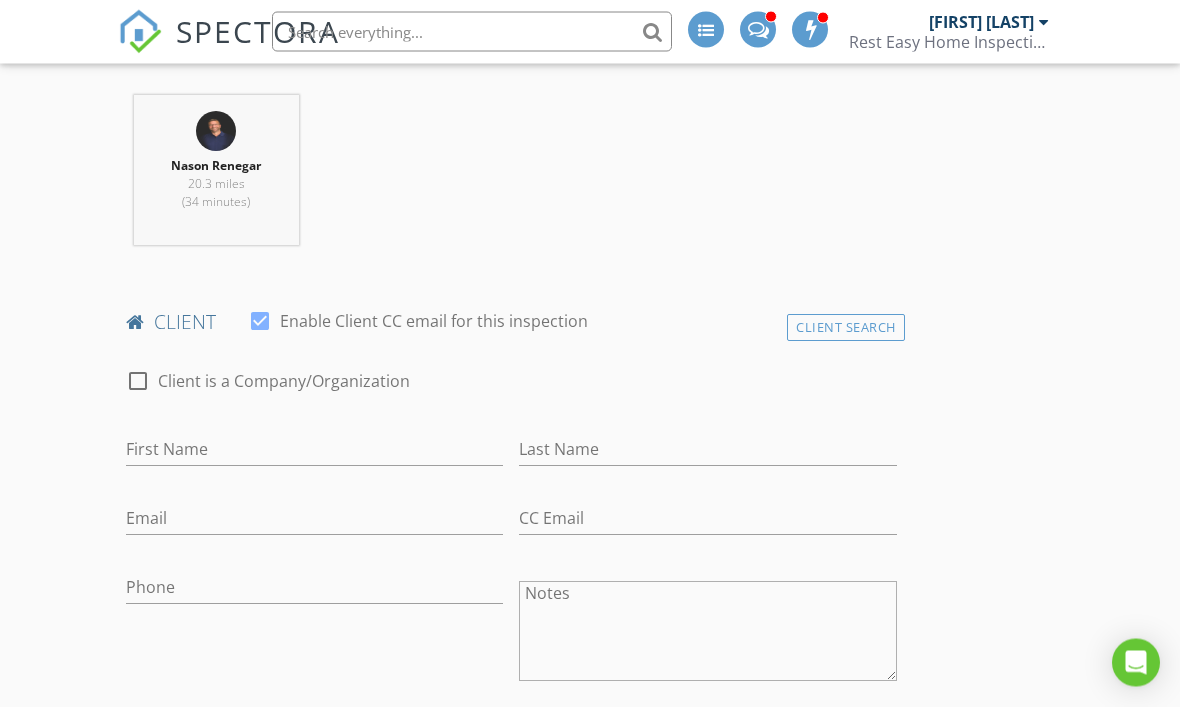 scroll, scrollTop: 785, scrollLeft: 0, axis: vertical 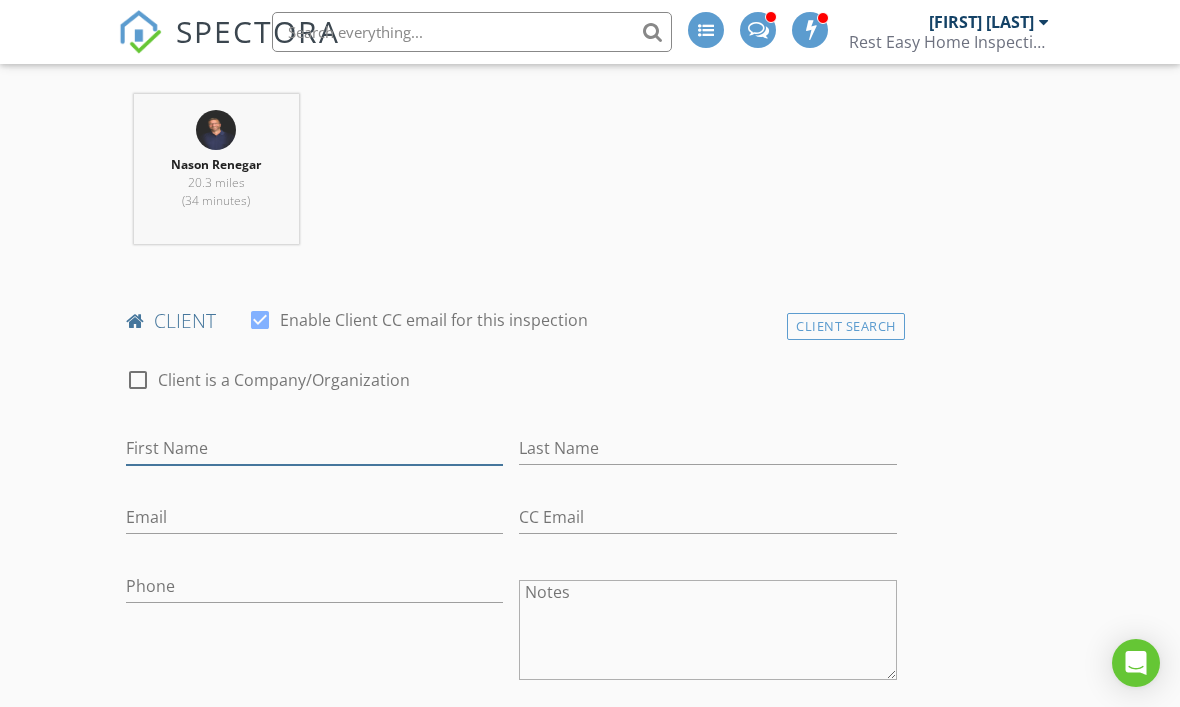 click on "First Name" at bounding box center [314, 448] 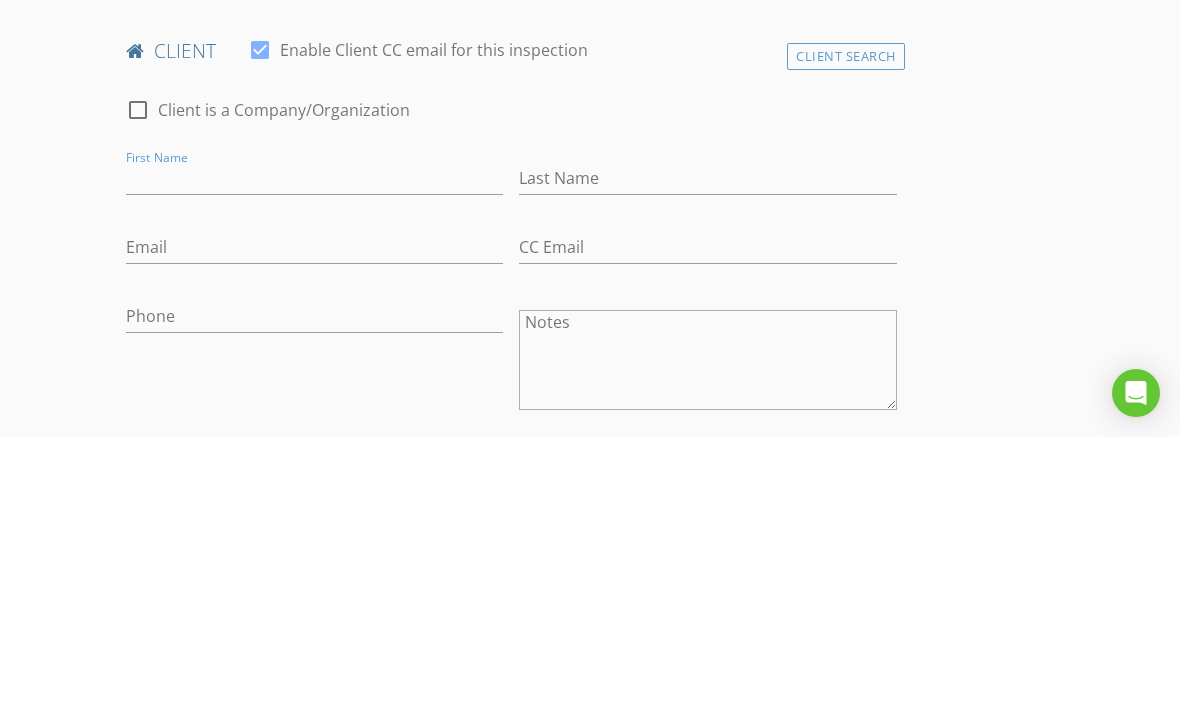 click on "Client Search" at bounding box center (846, 326) 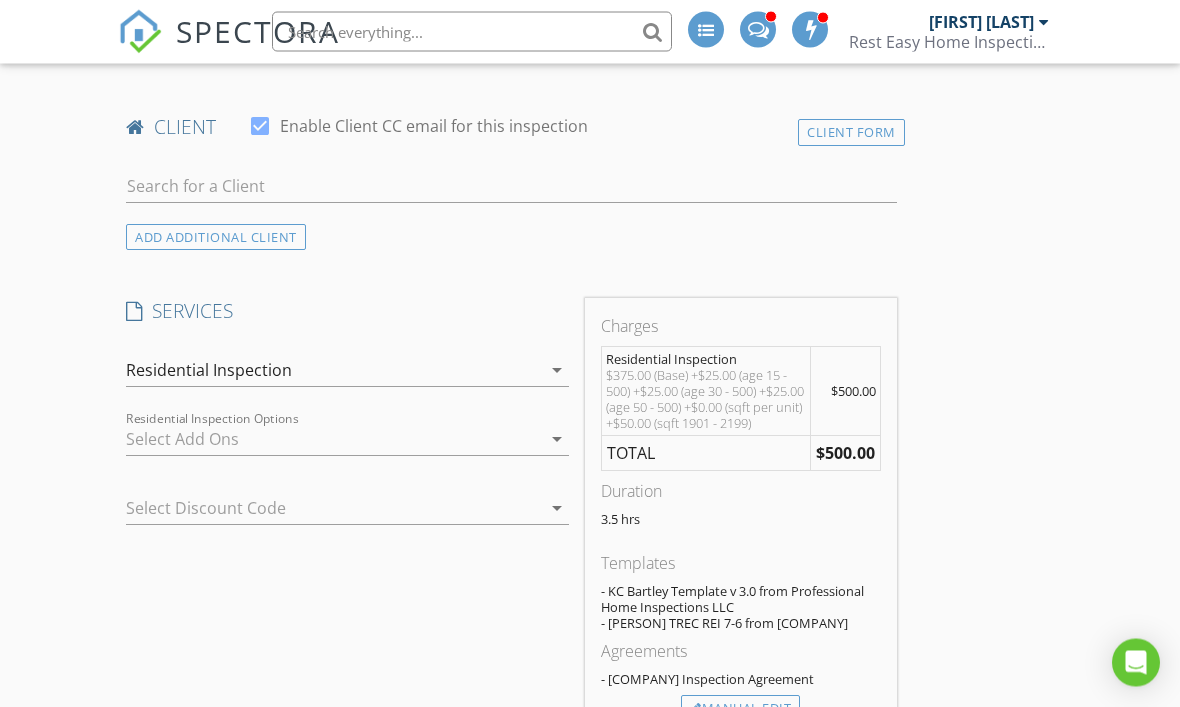 scroll, scrollTop: 978, scrollLeft: 0, axis: vertical 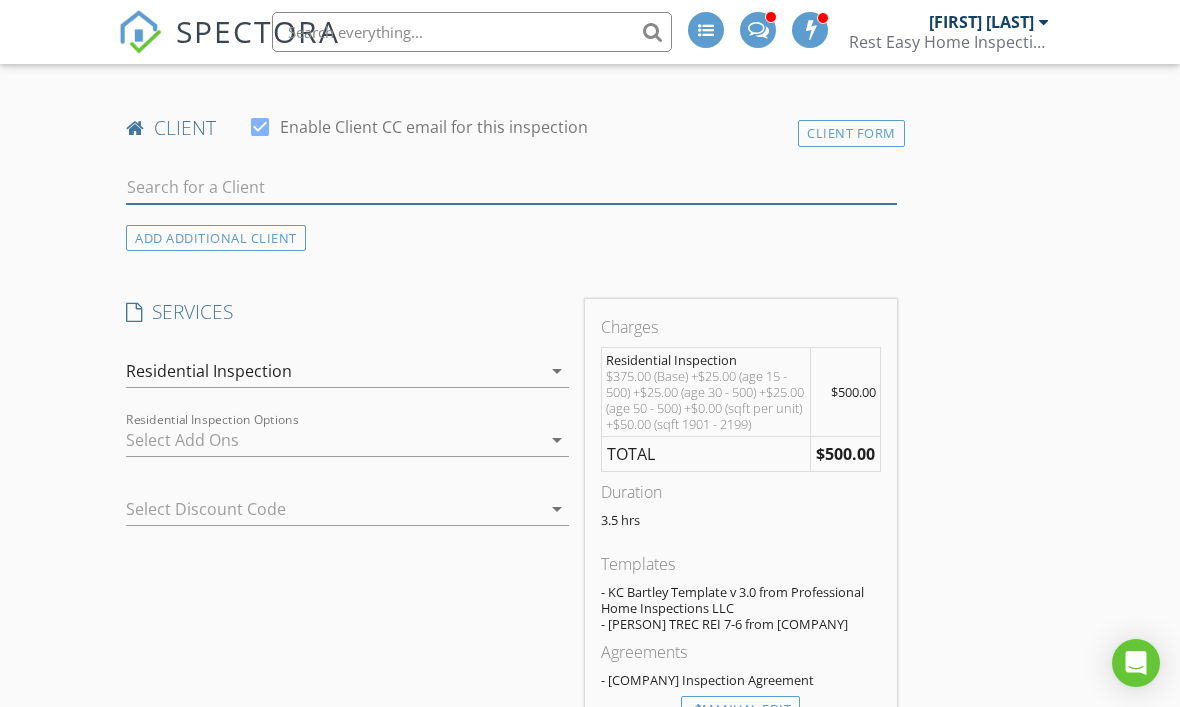click at bounding box center [511, 187] 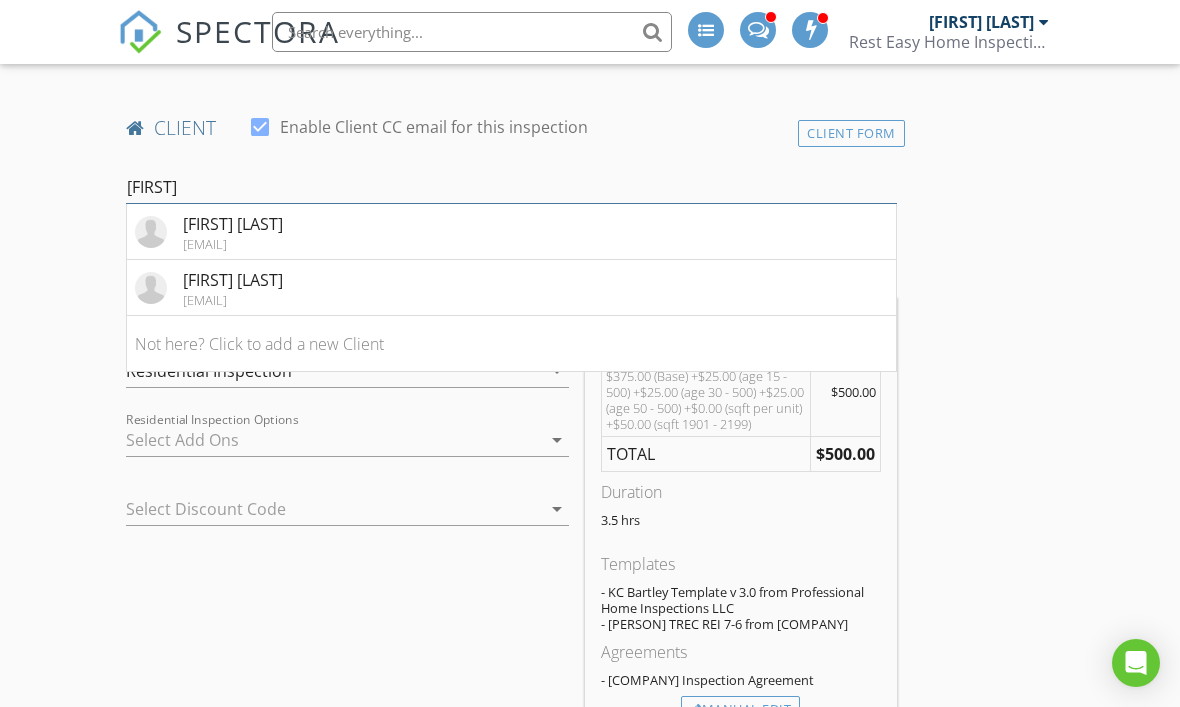 type on "Hann" 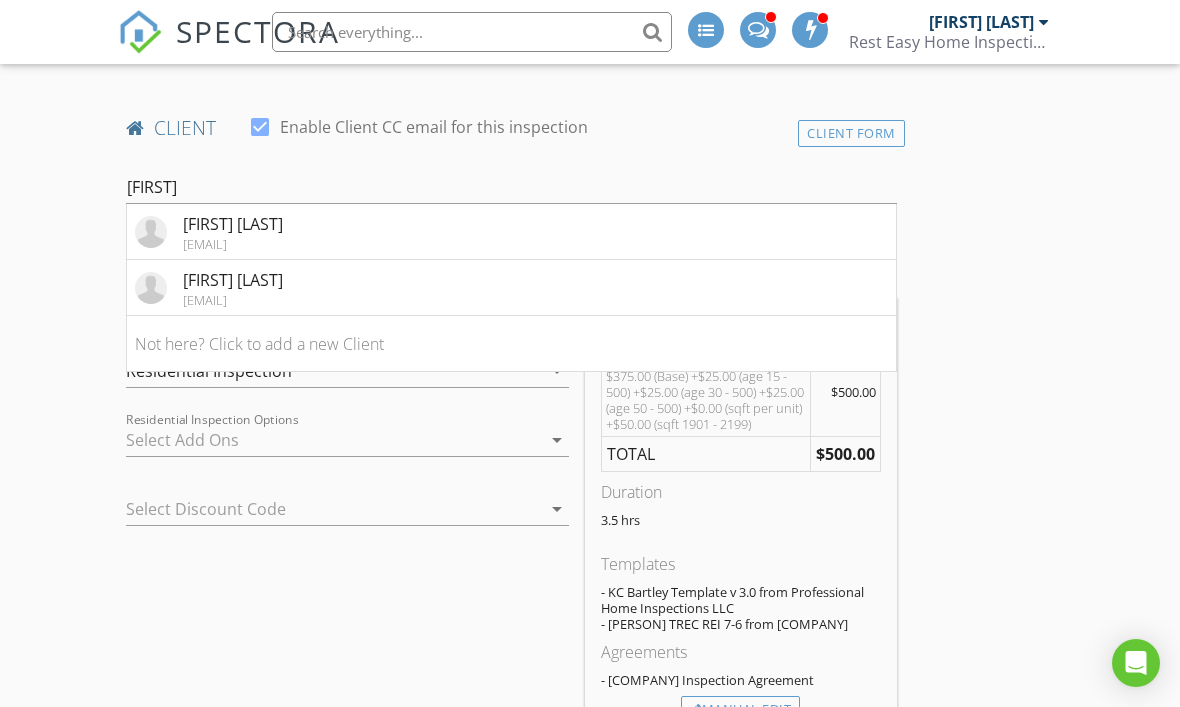 click on "[FIRST] [LAST]" at bounding box center [233, 280] 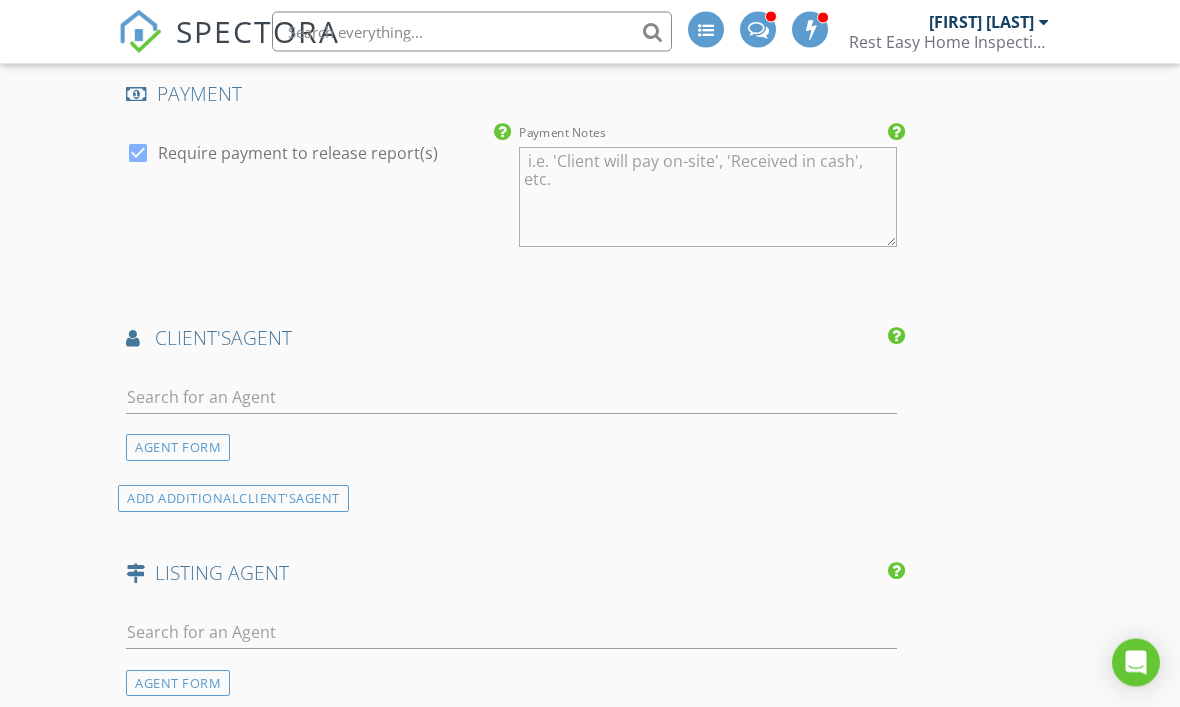 scroll, scrollTop: 2403, scrollLeft: 0, axis: vertical 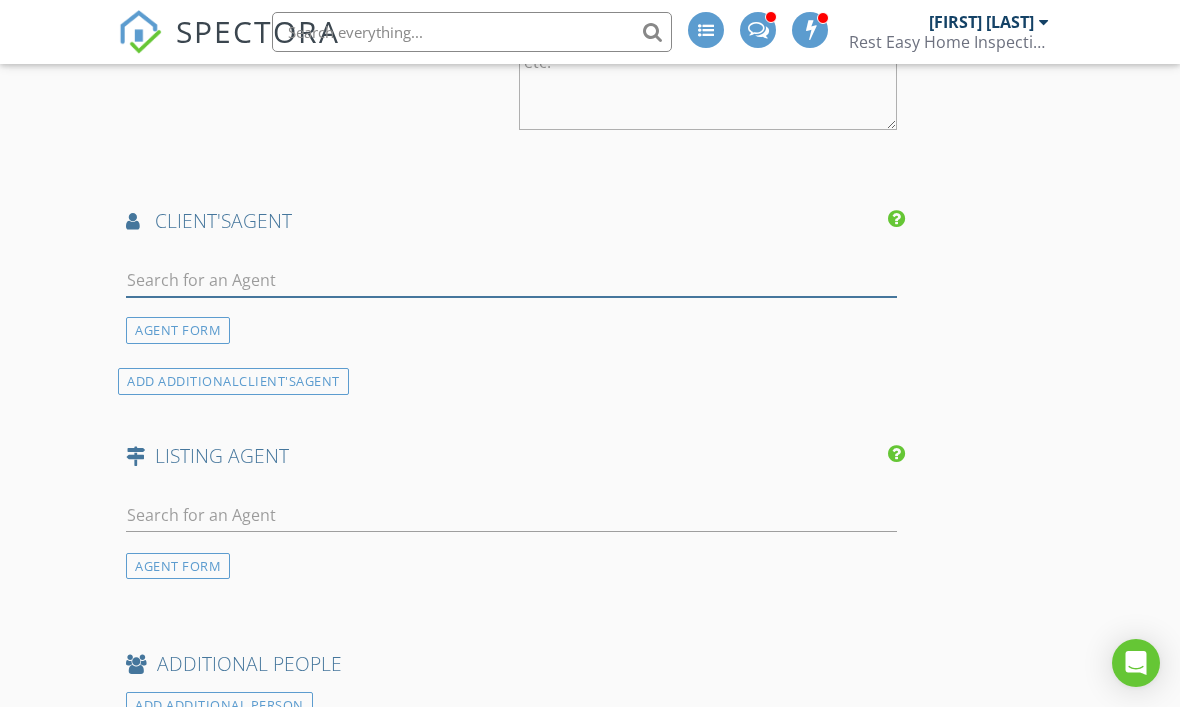 click at bounding box center (511, 280) 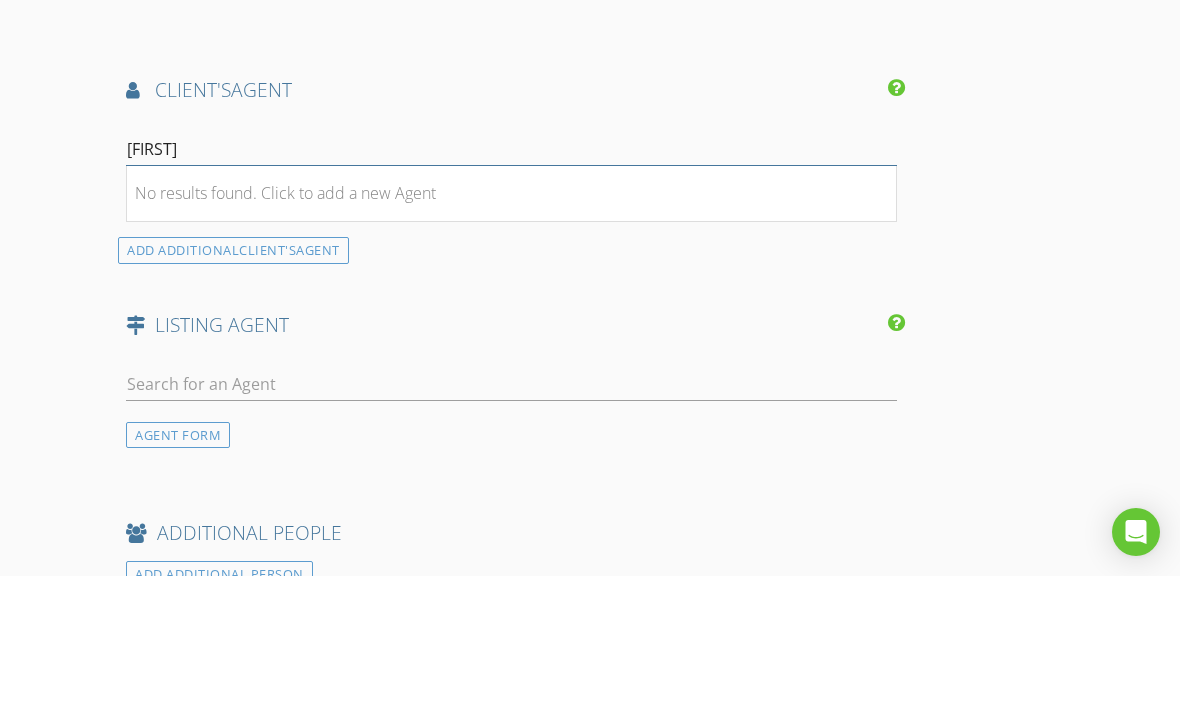 type on "[FIRST]" 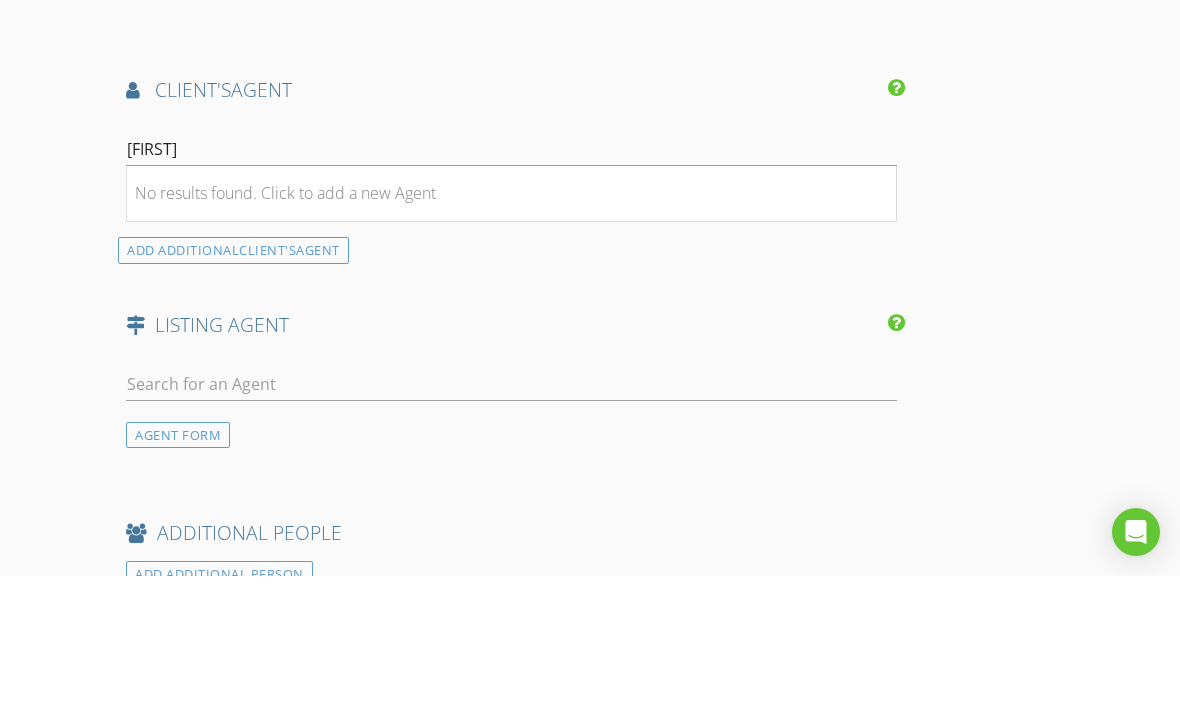 click on "ADD ADDITIONAL
client's  AGENT" at bounding box center (233, 381) 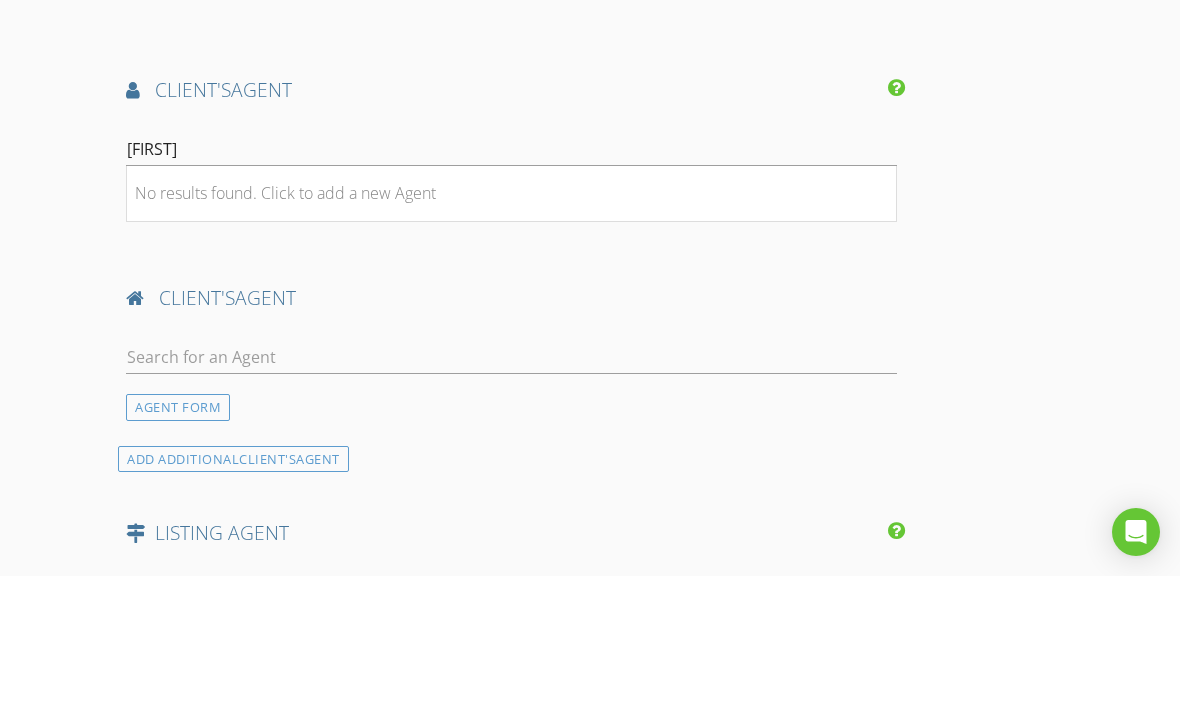 scroll, scrollTop: 2534, scrollLeft: 0, axis: vertical 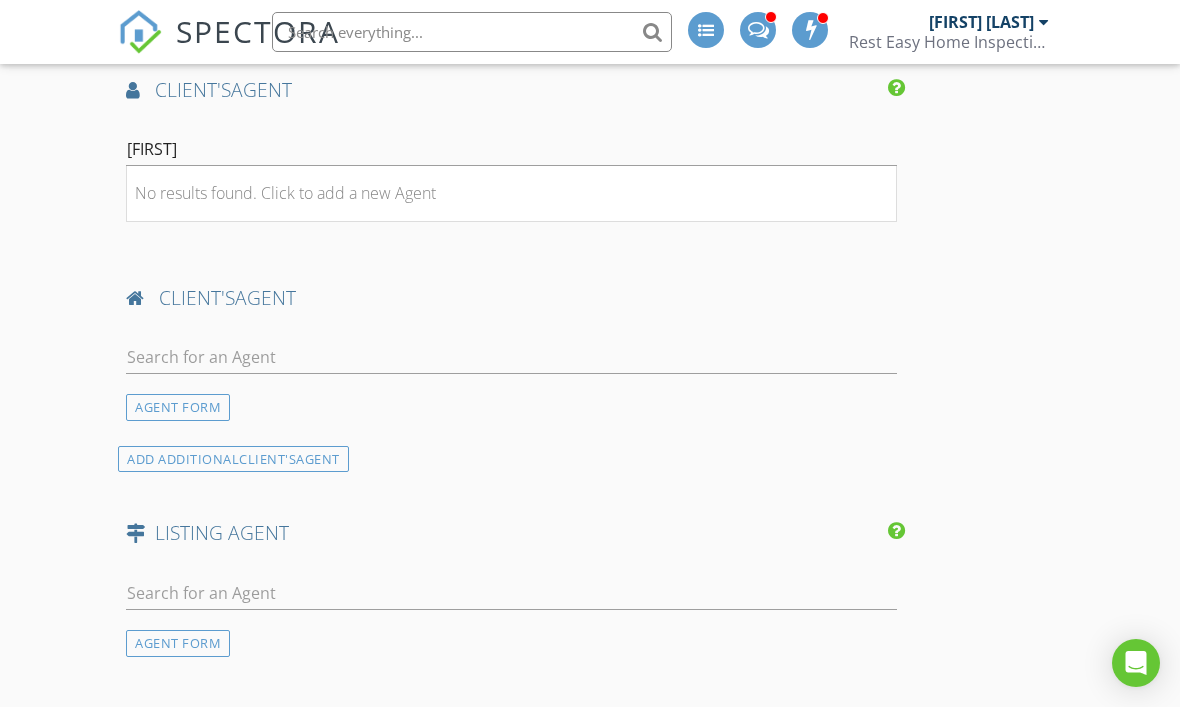 click on "No results found. Click to add a new Agent" at bounding box center [285, 193] 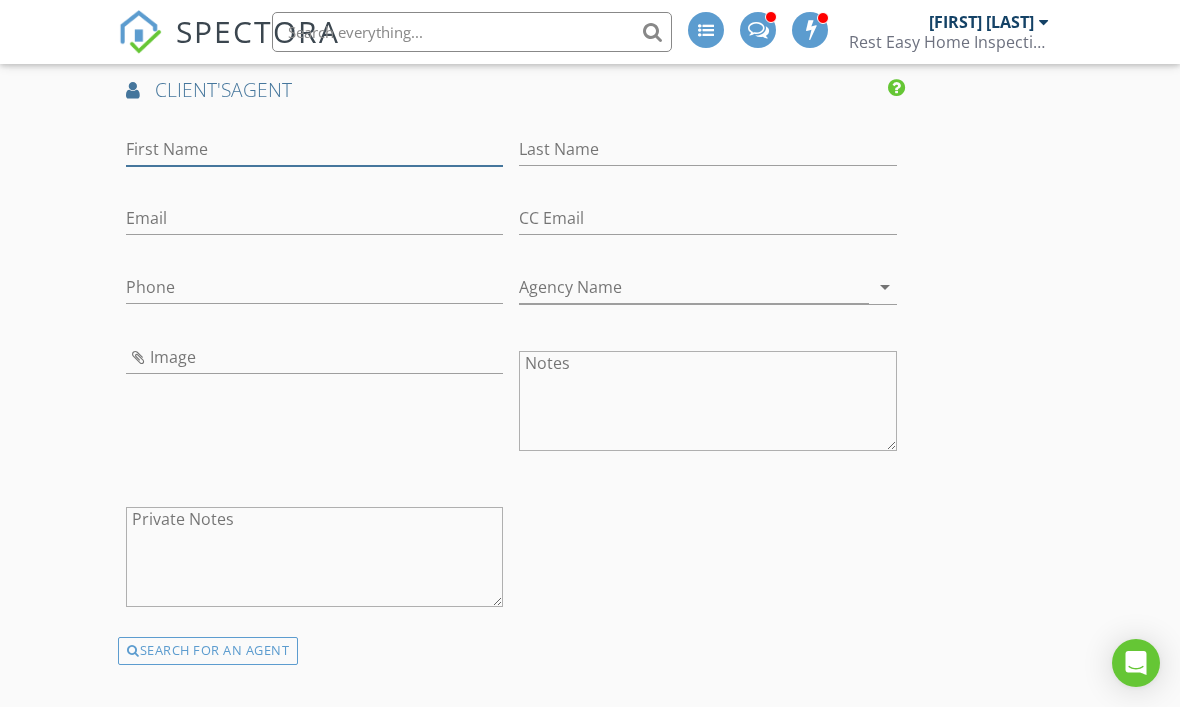 click on "First Name" at bounding box center [314, 149] 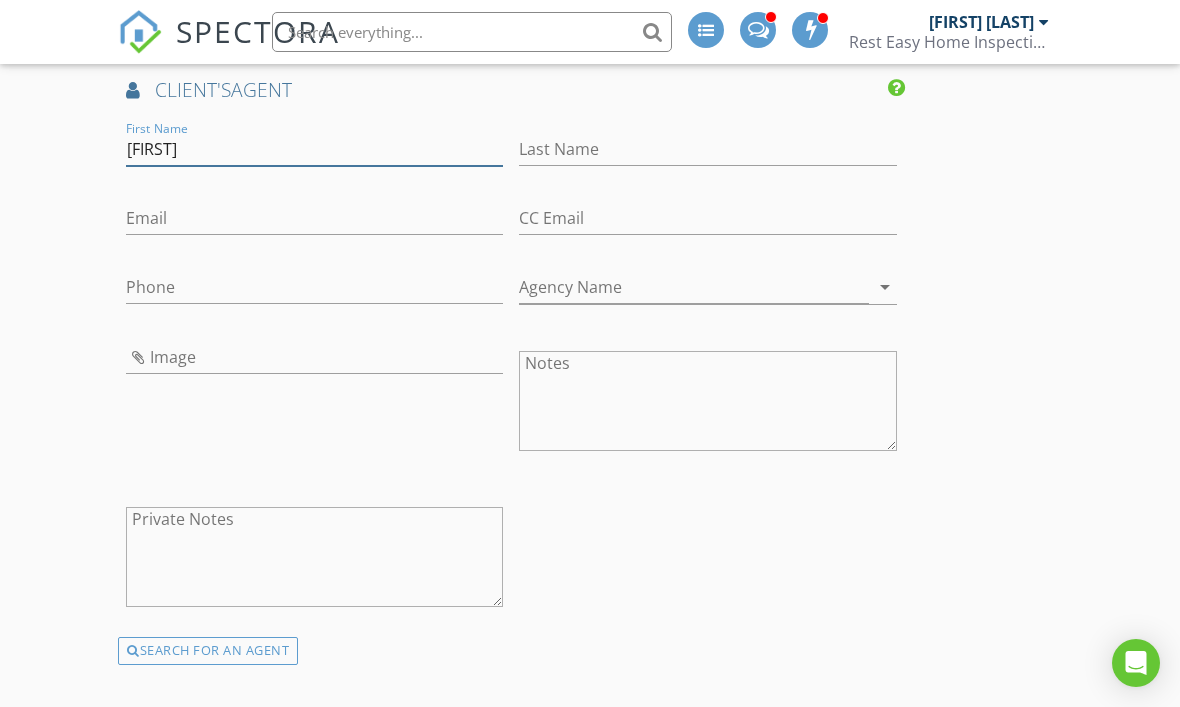 type on "[FIRST]" 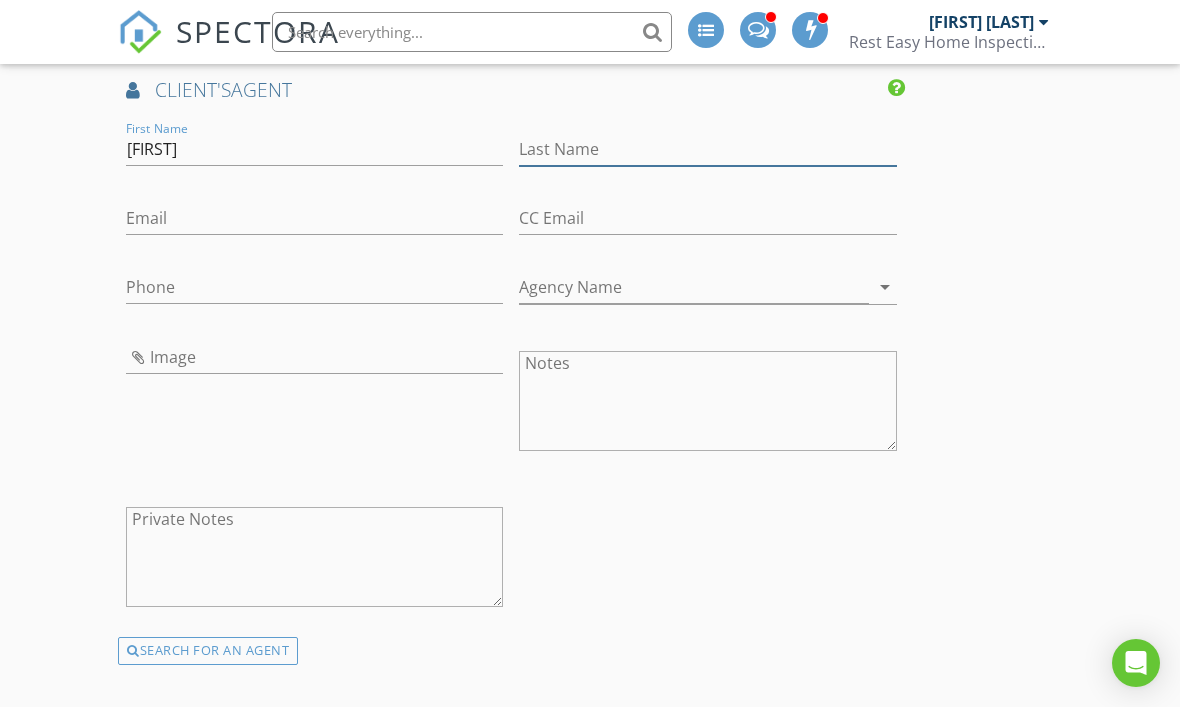 click on "Last Name" at bounding box center [707, 149] 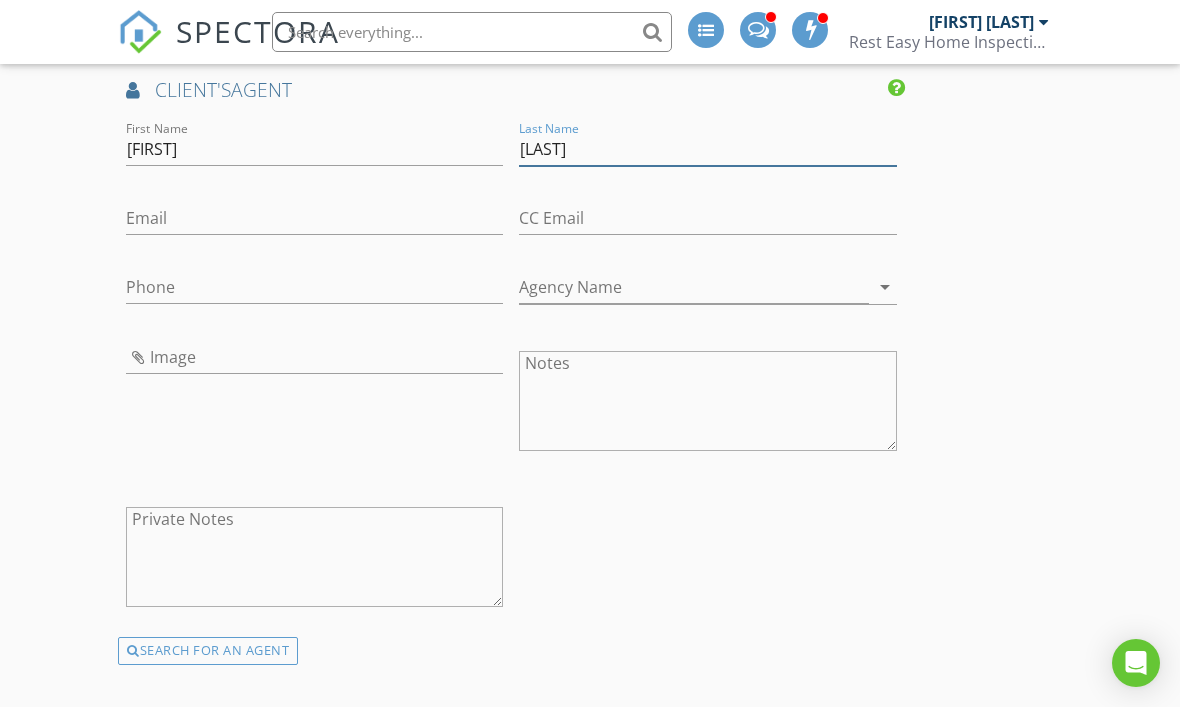 type on "[LAST]" 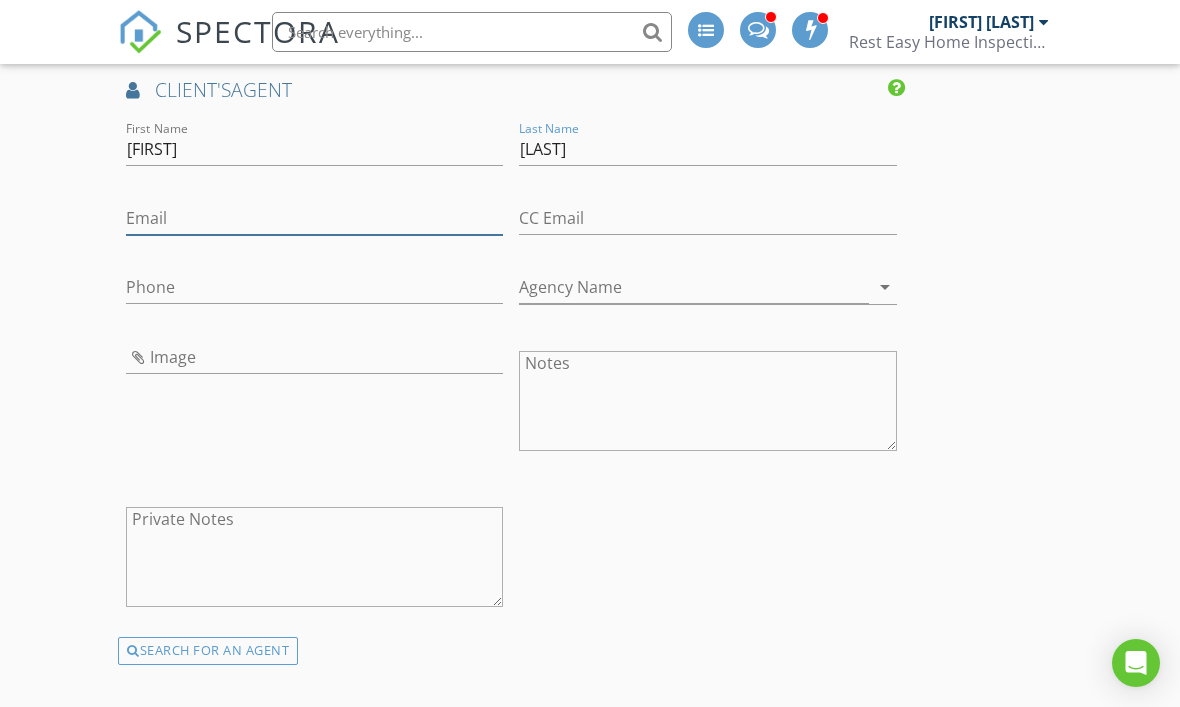 click on "Email" at bounding box center [314, 218] 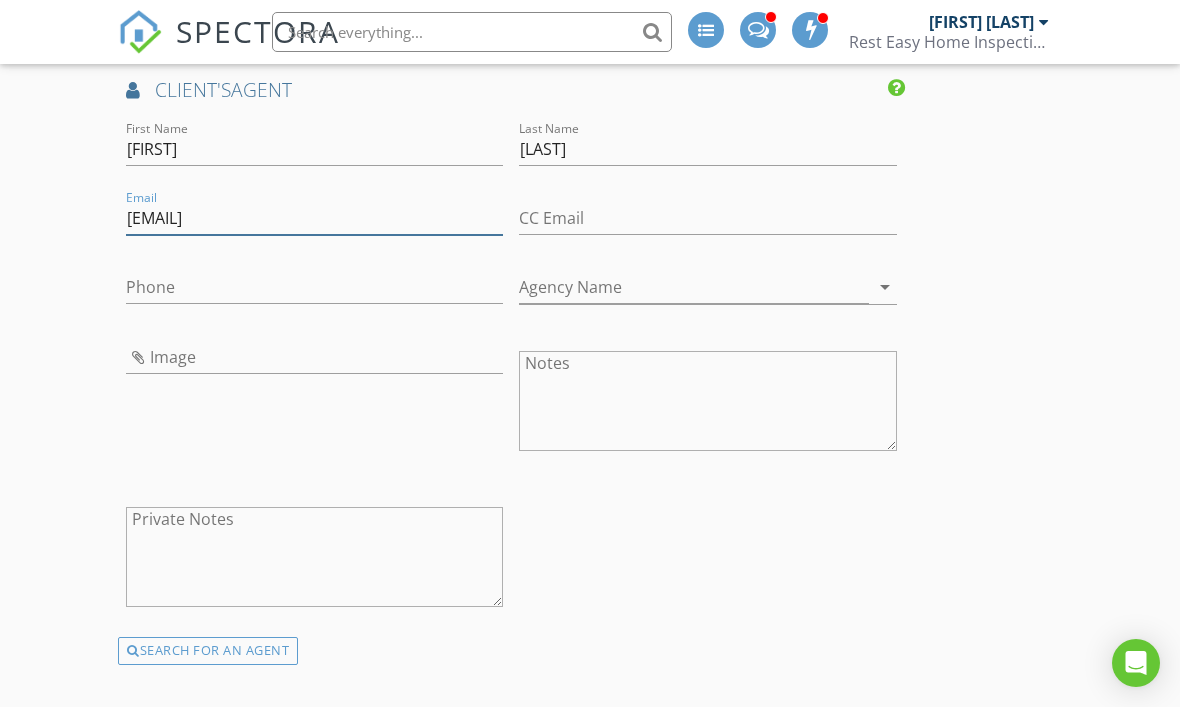 type on "[EMAIL]" 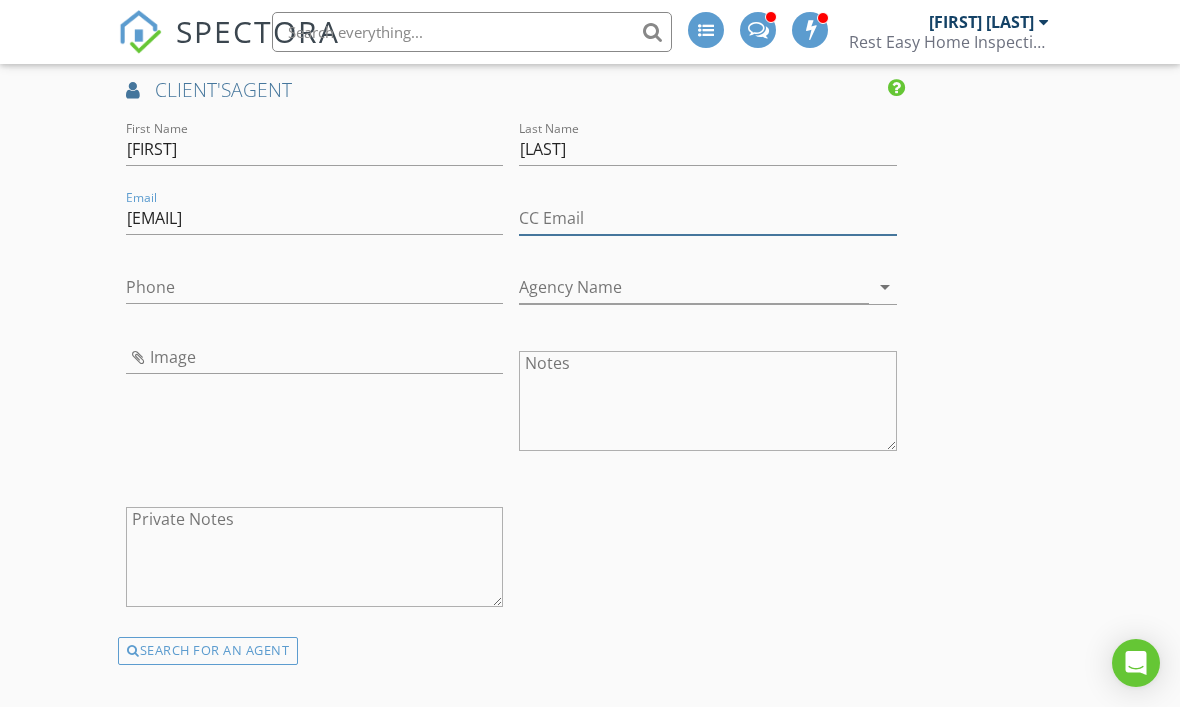 click on "CC Email" at bounding box center (707, 218) 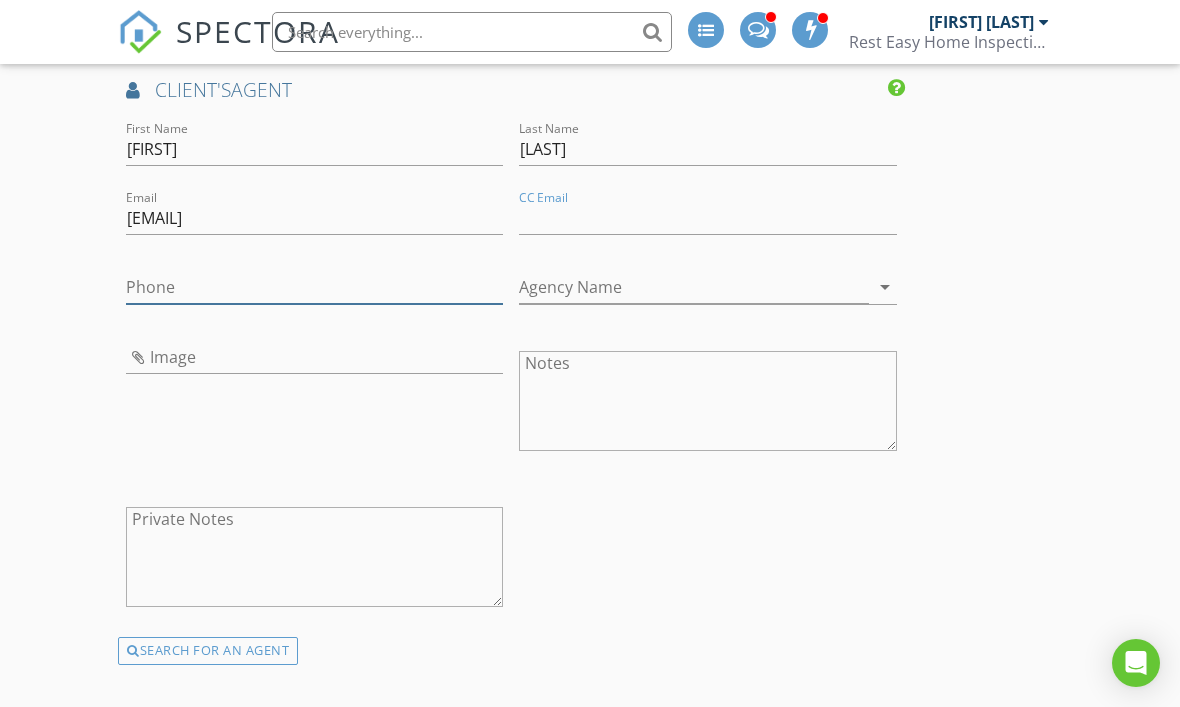 click on "Phone" at bounding box center [314, 287] 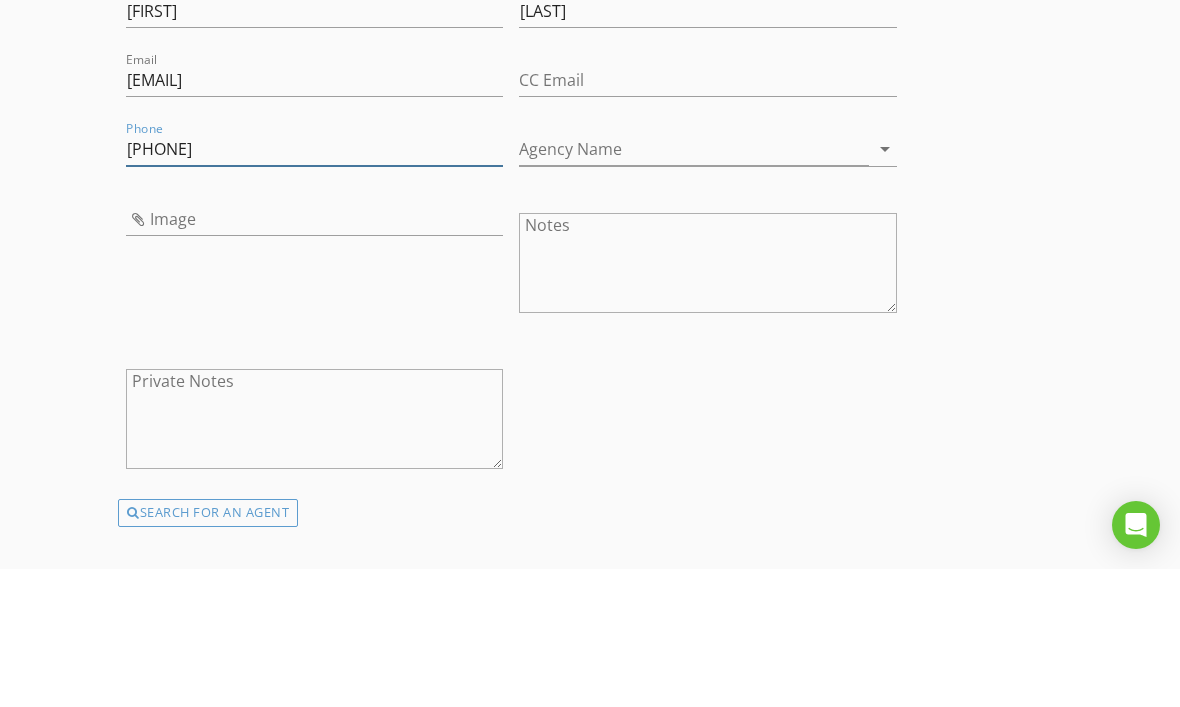 type on "[PHONE]" 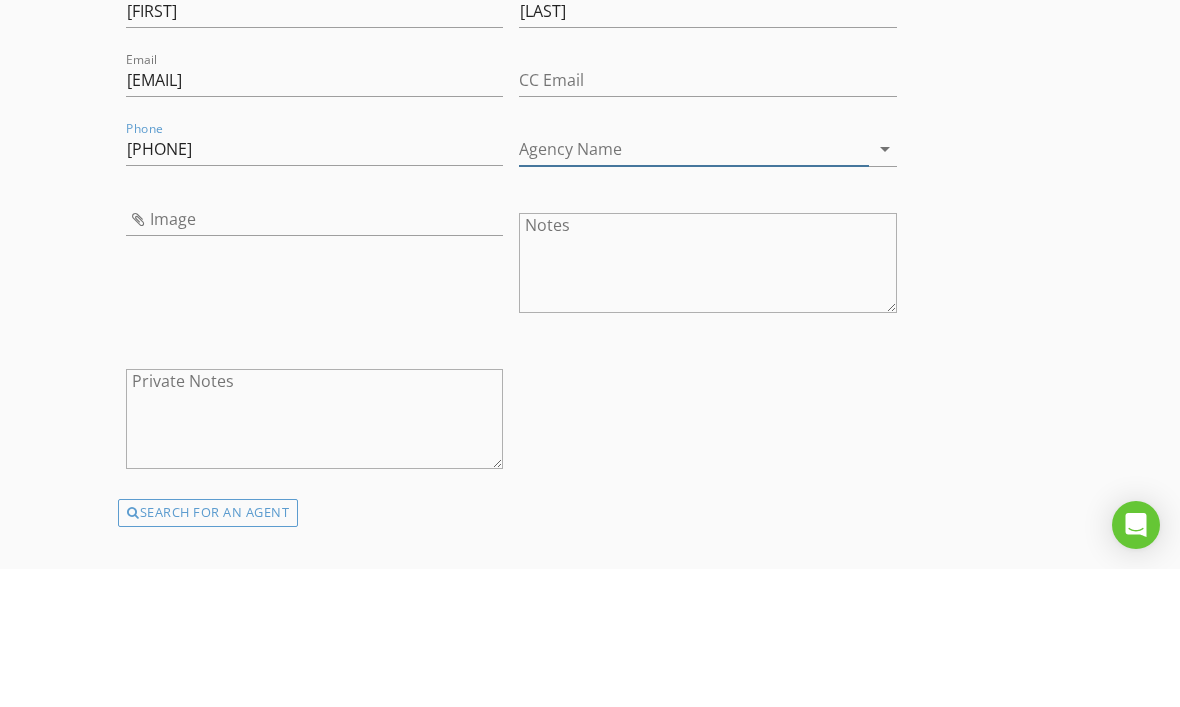 click on "Agency Name" at bounding box center [693, 287] 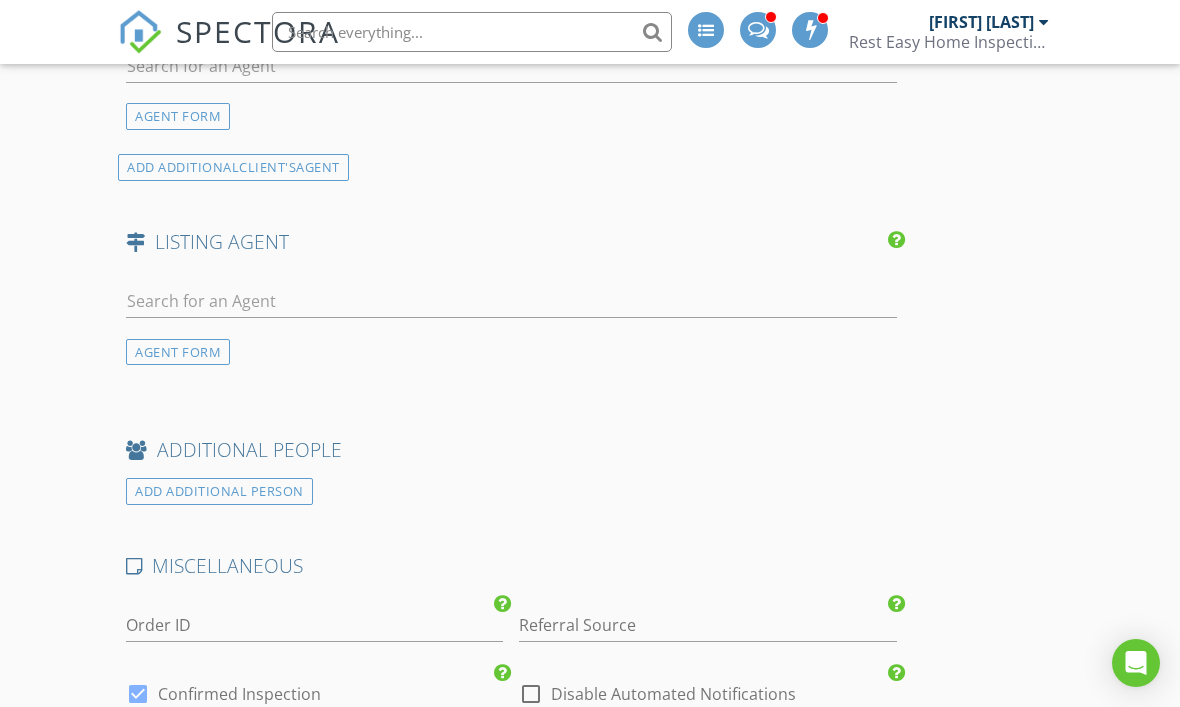 scroll, scrollTop: 3278, scrollLeft: 0, axis: vertical 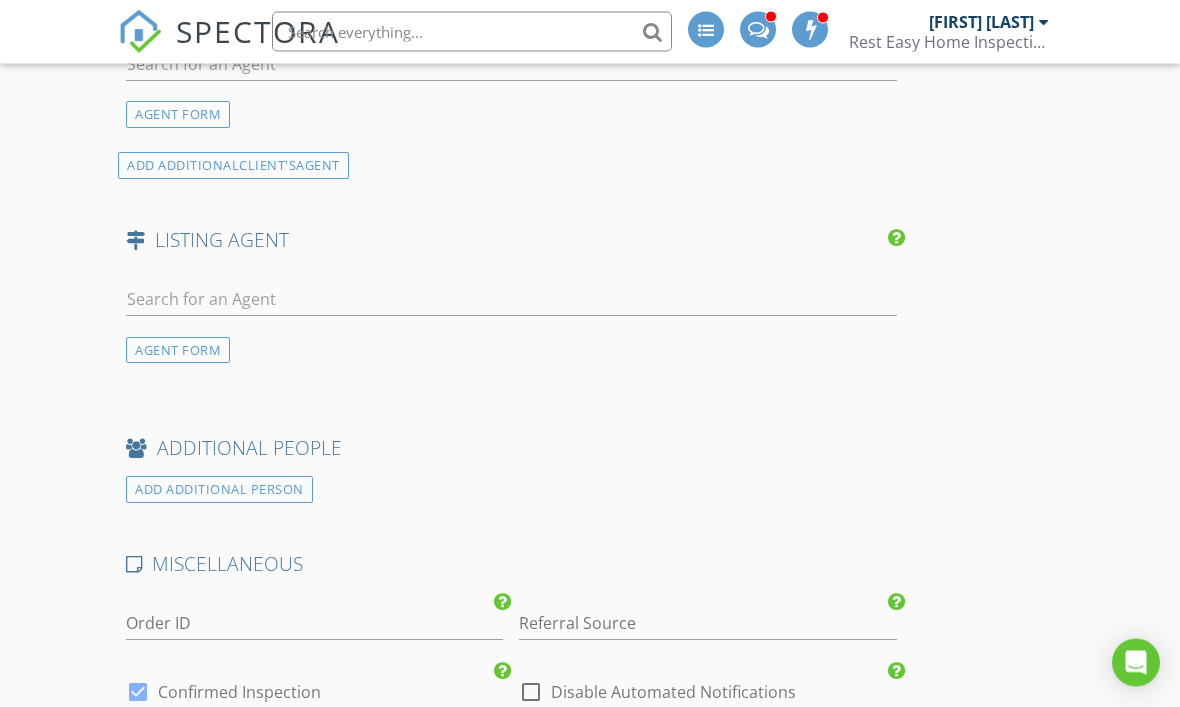 type on "American Pride Realty" 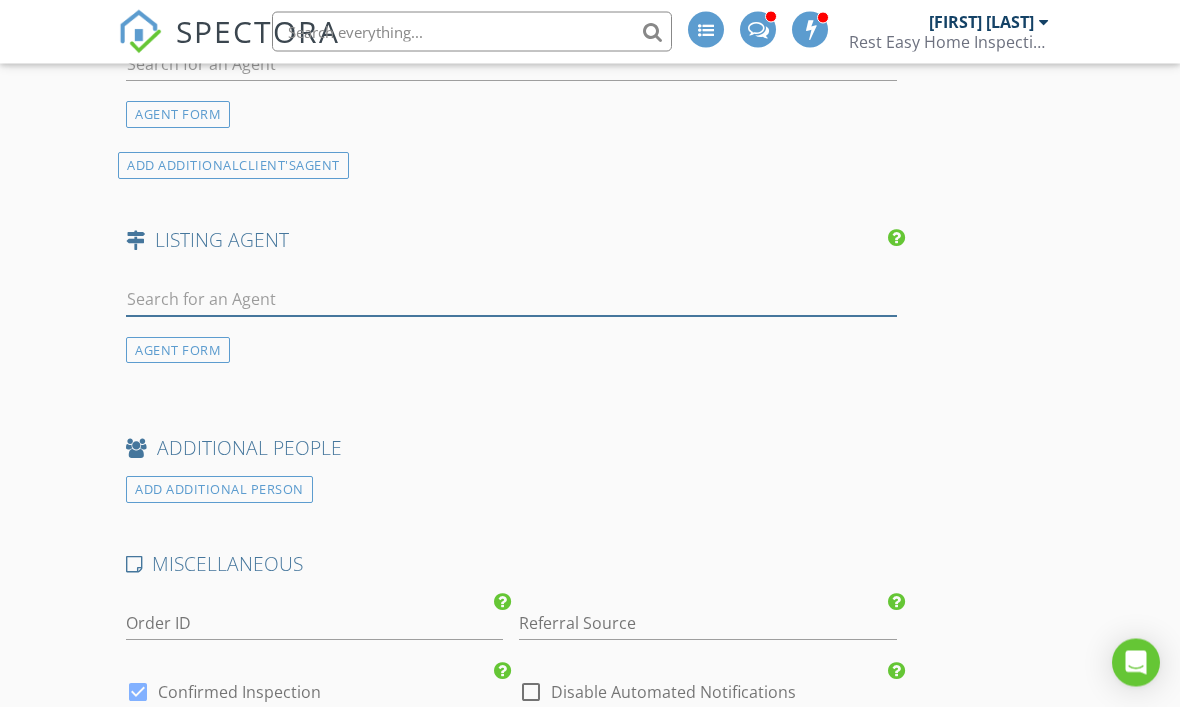 click at bounding box center [511, 300] 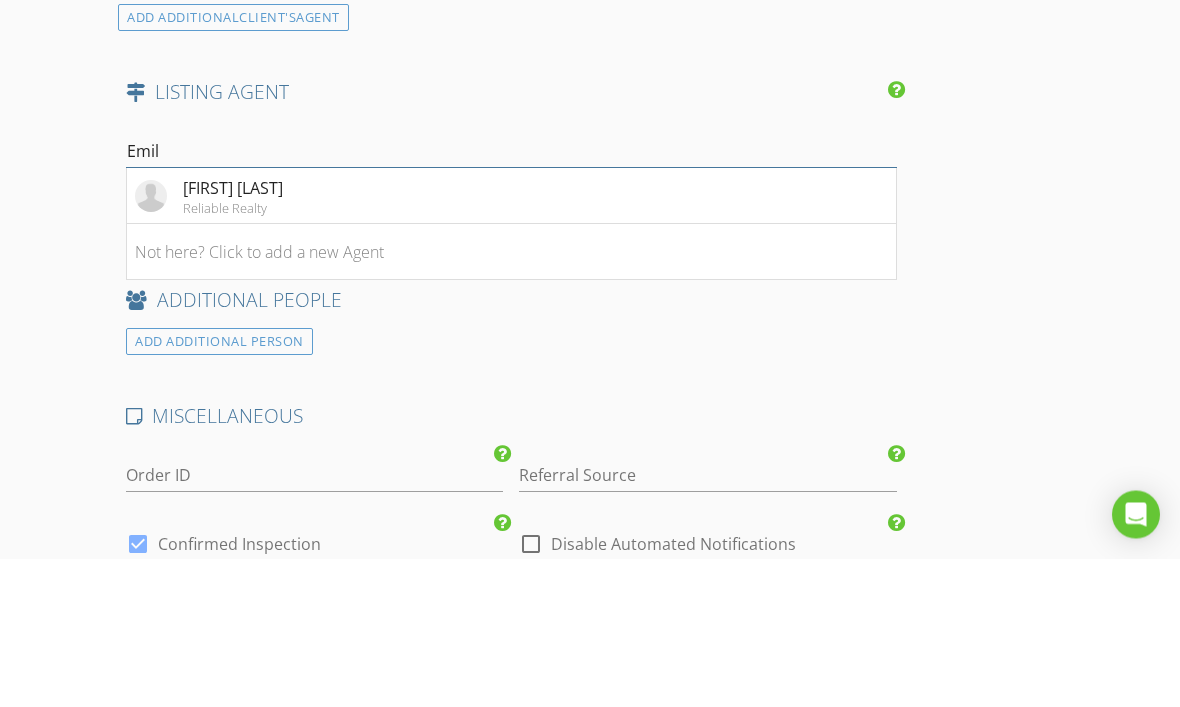 type on "Emily" 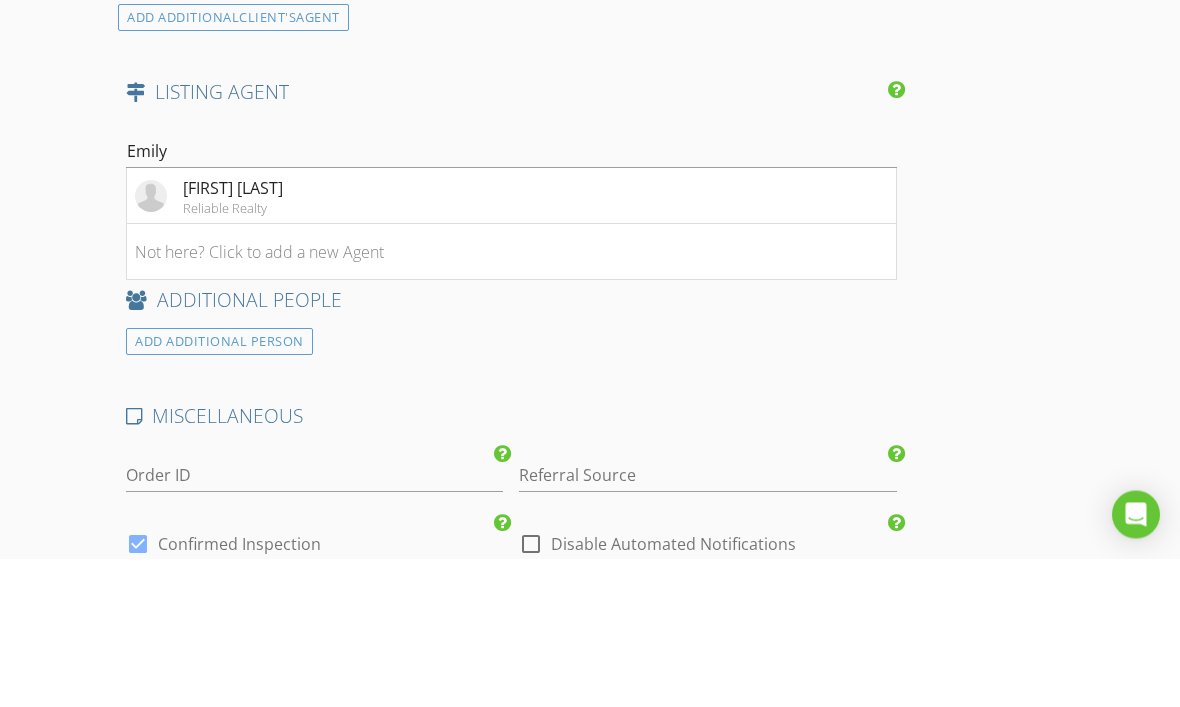 click on "Not here? Click to add a new Agent" at bounding box center (511, 401) 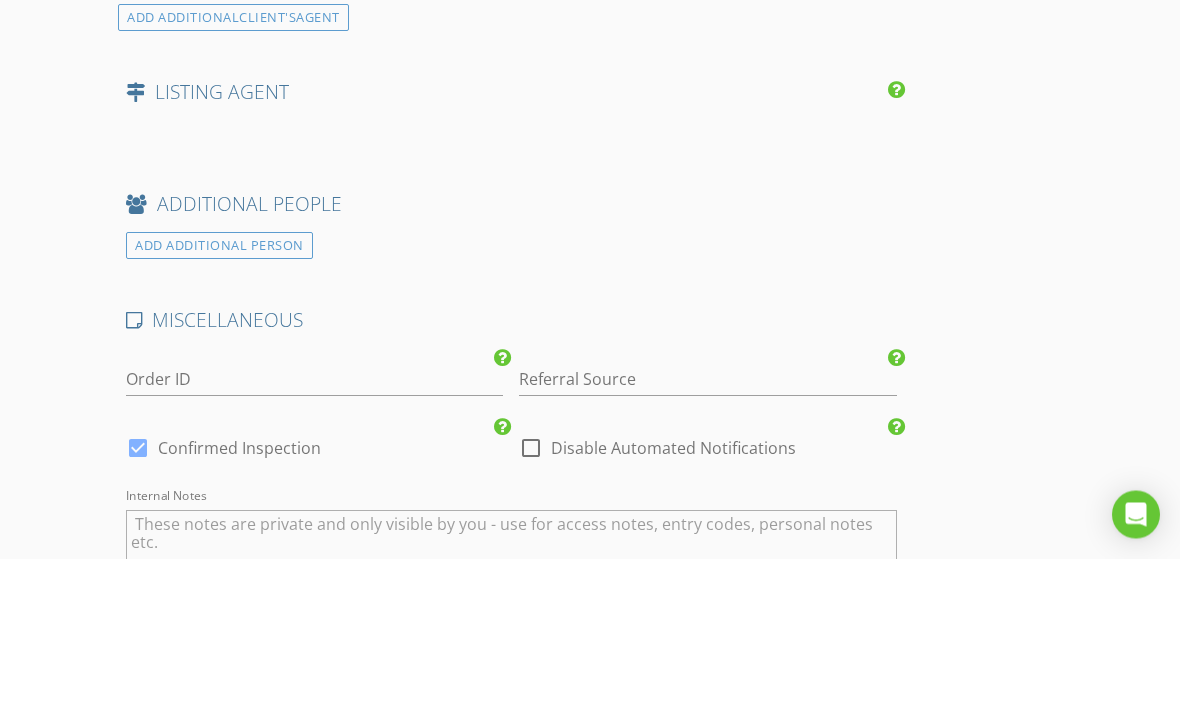 scroll, scrollTop: 3427, scrollLeft: 0, axis: vertical 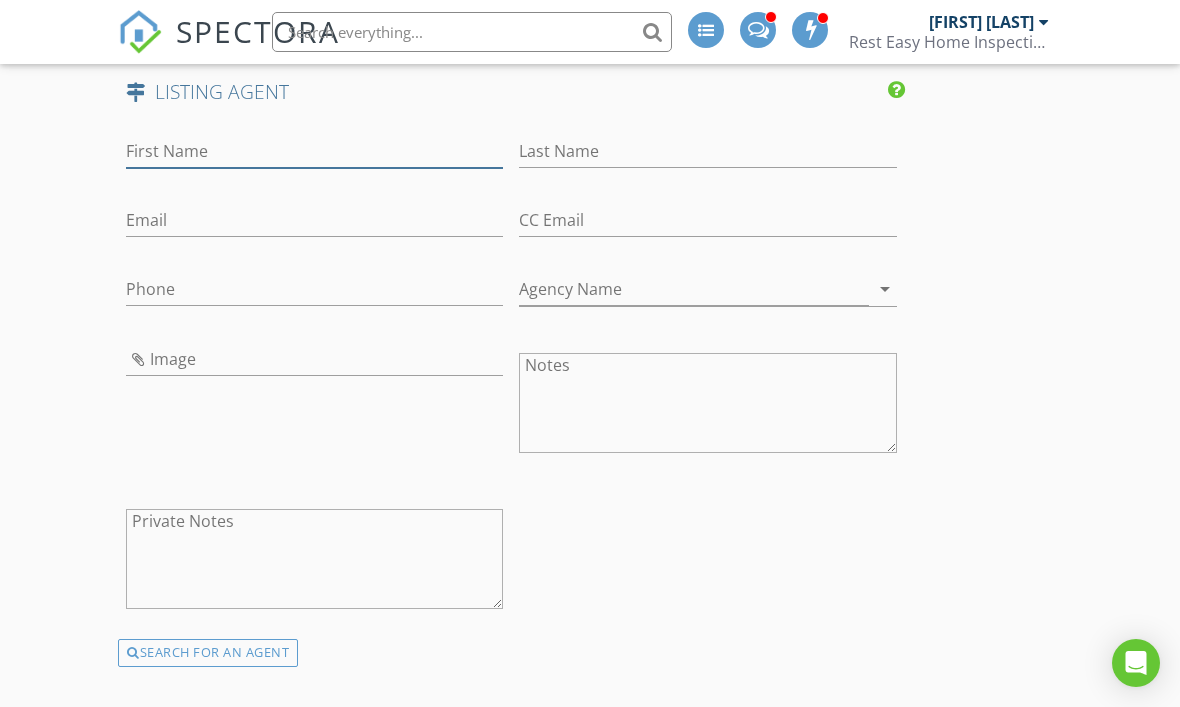 click on "First Name" at bounding box center (314, 151) 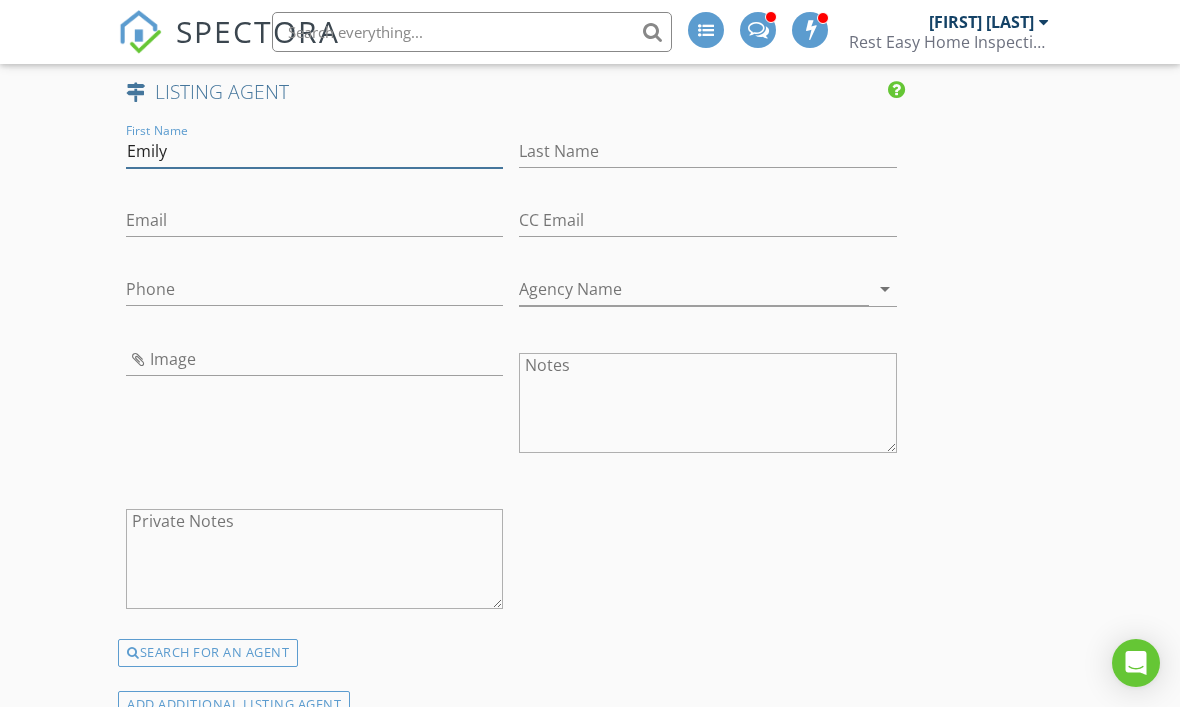 type on "Emily" 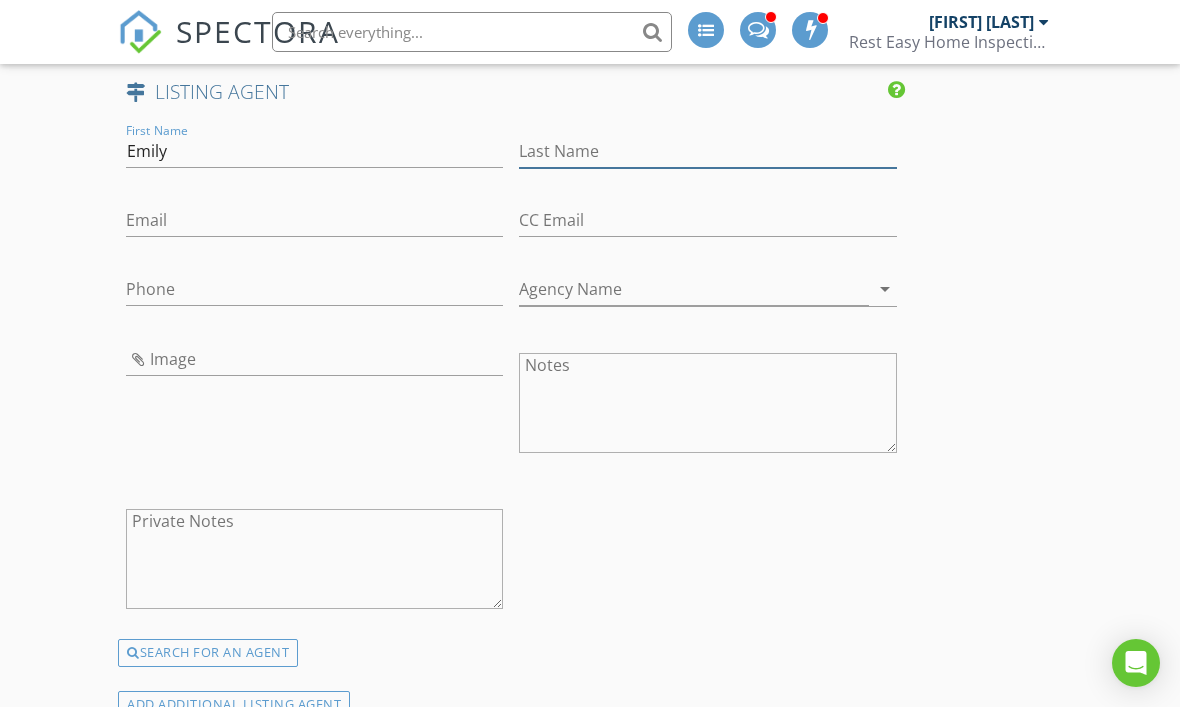 click on "Last Name" at bounding box center [707, 151] 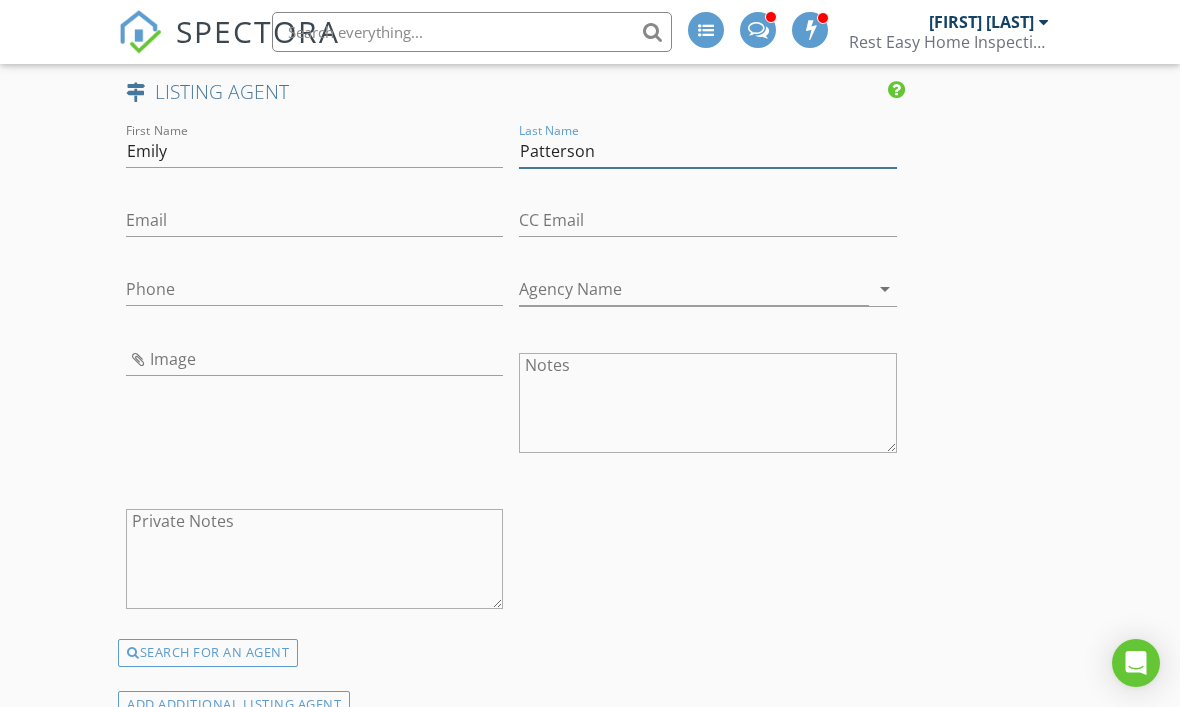 type on "Patterson" 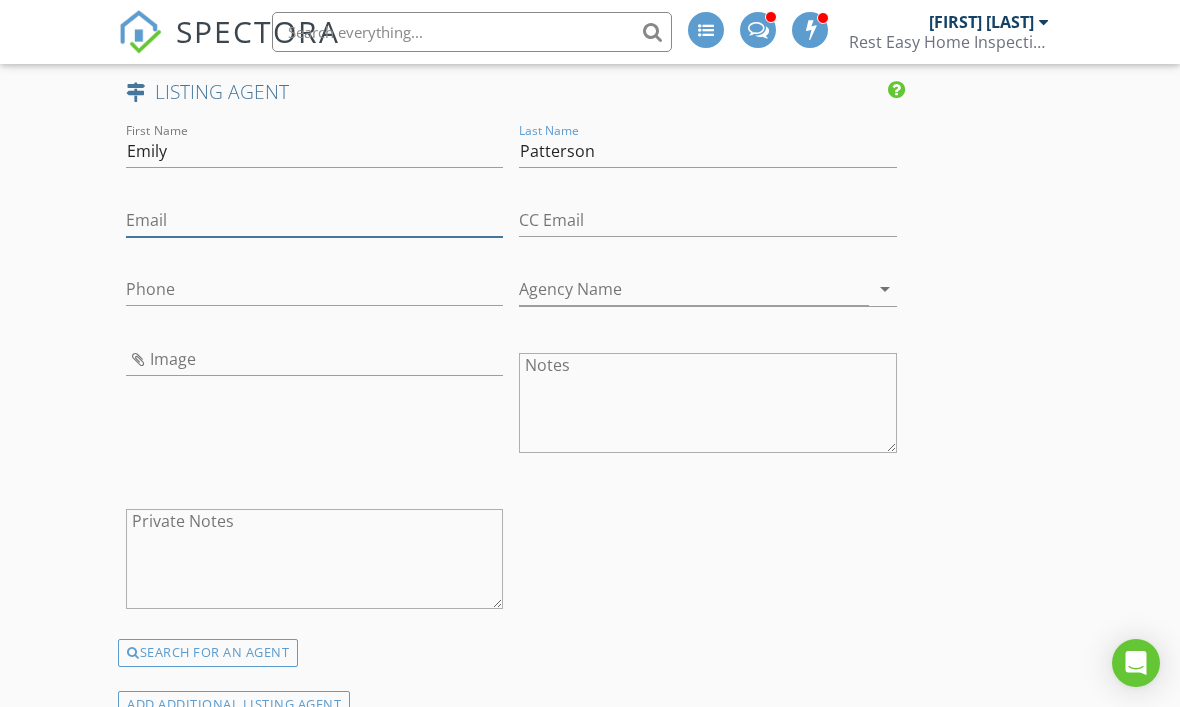 click on "Email" at bounding box center (314, 220) 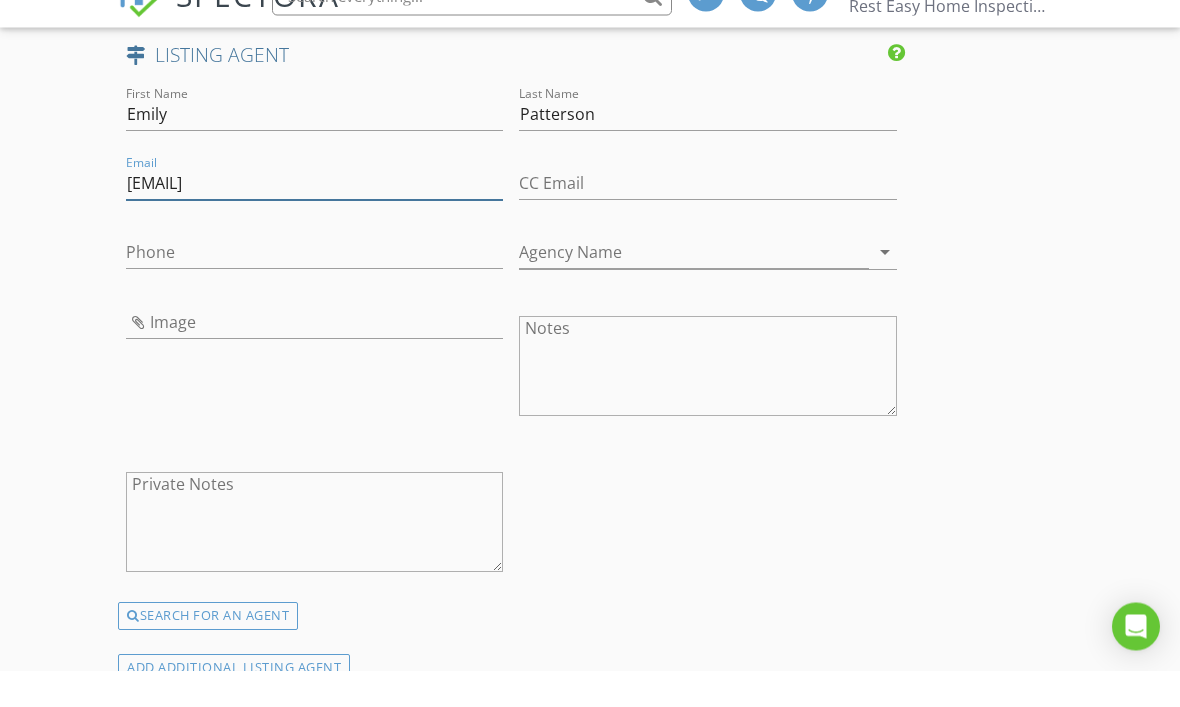 type on "[EMAIL]" 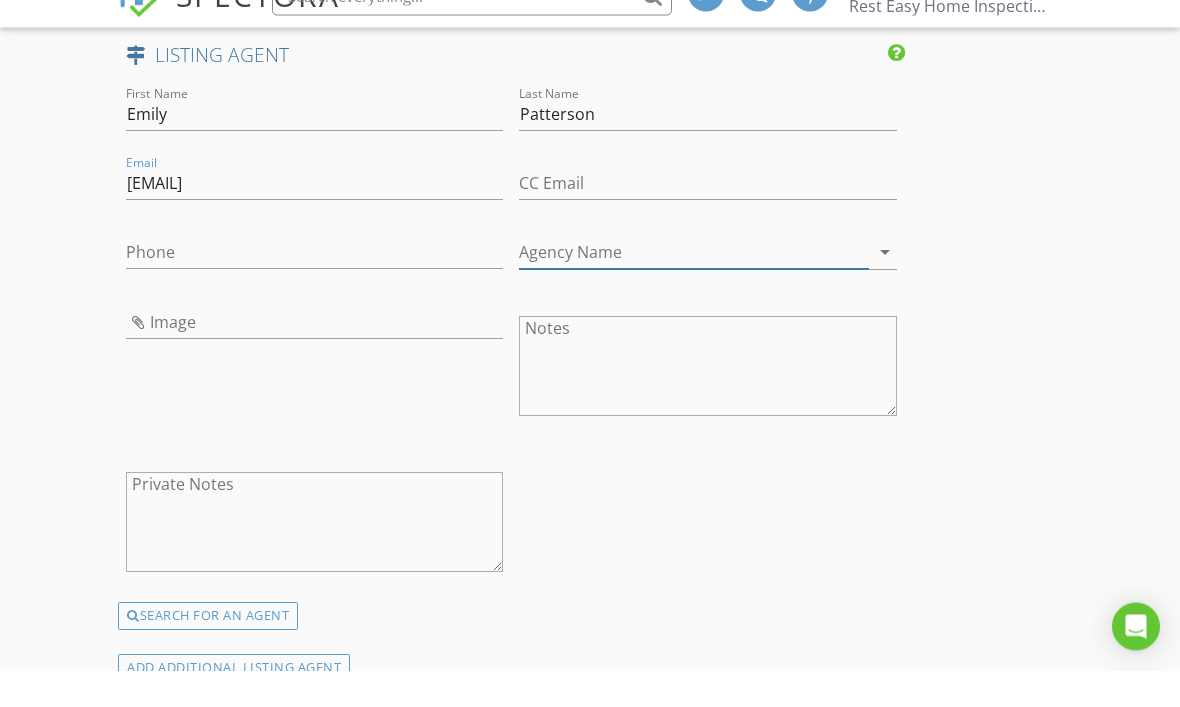 click on "Agency Name" at bounding box center [693, 289] 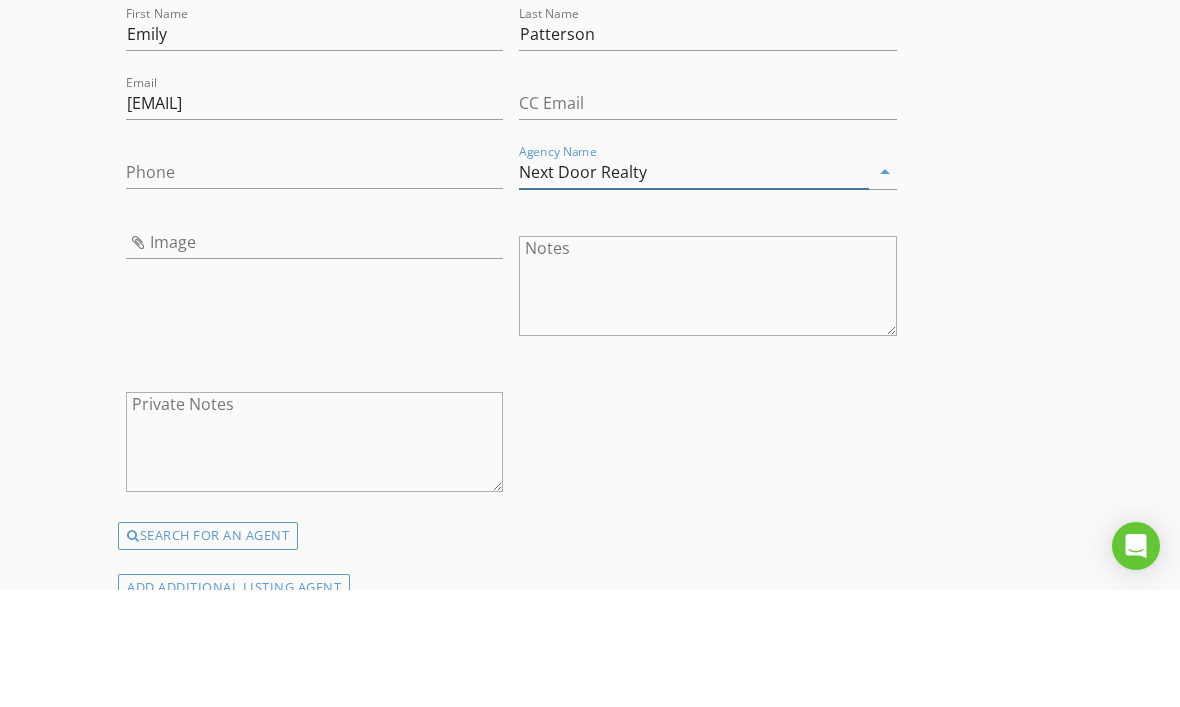 type on "Next Door Realty" 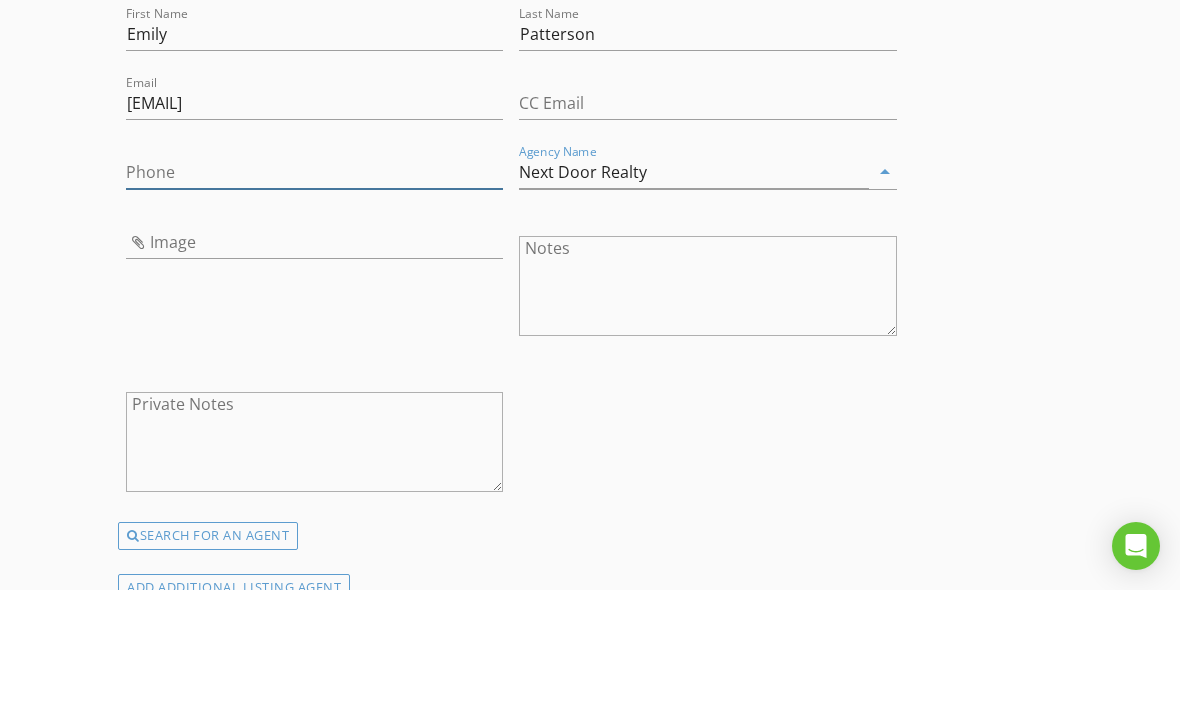click on "Phone" at bounding box center [314, 289] 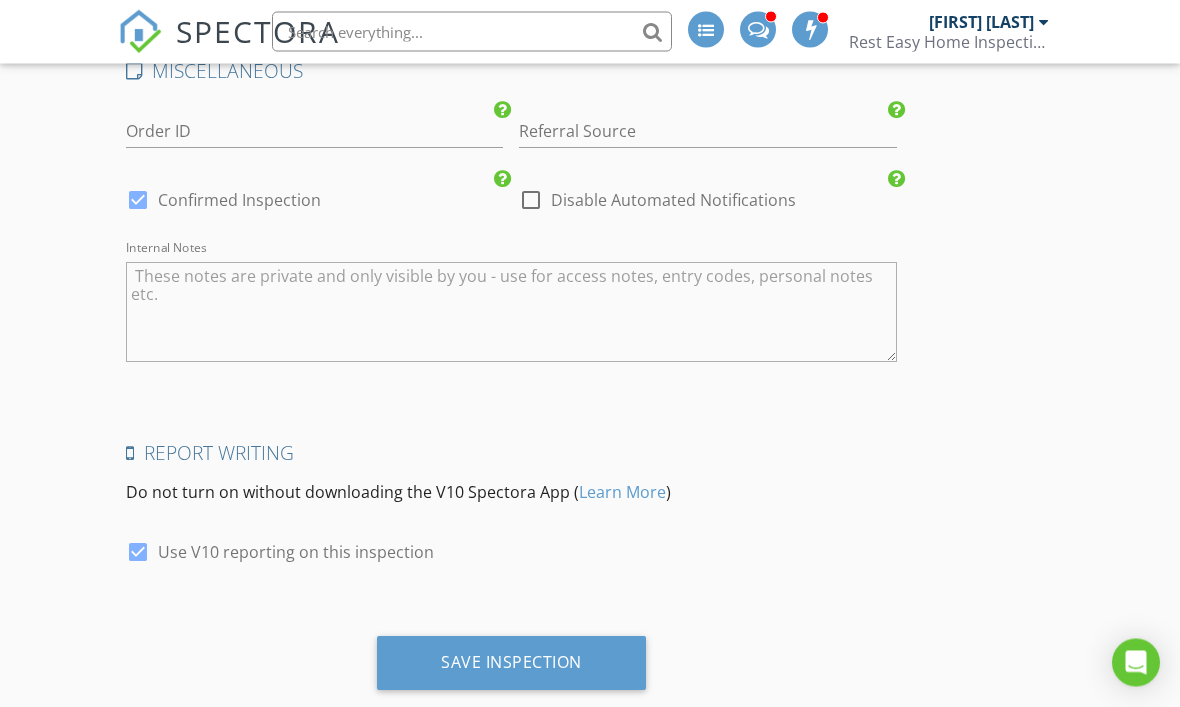 scroll, scrollTop: 4249, scrollLeft: 0, axis: vertical 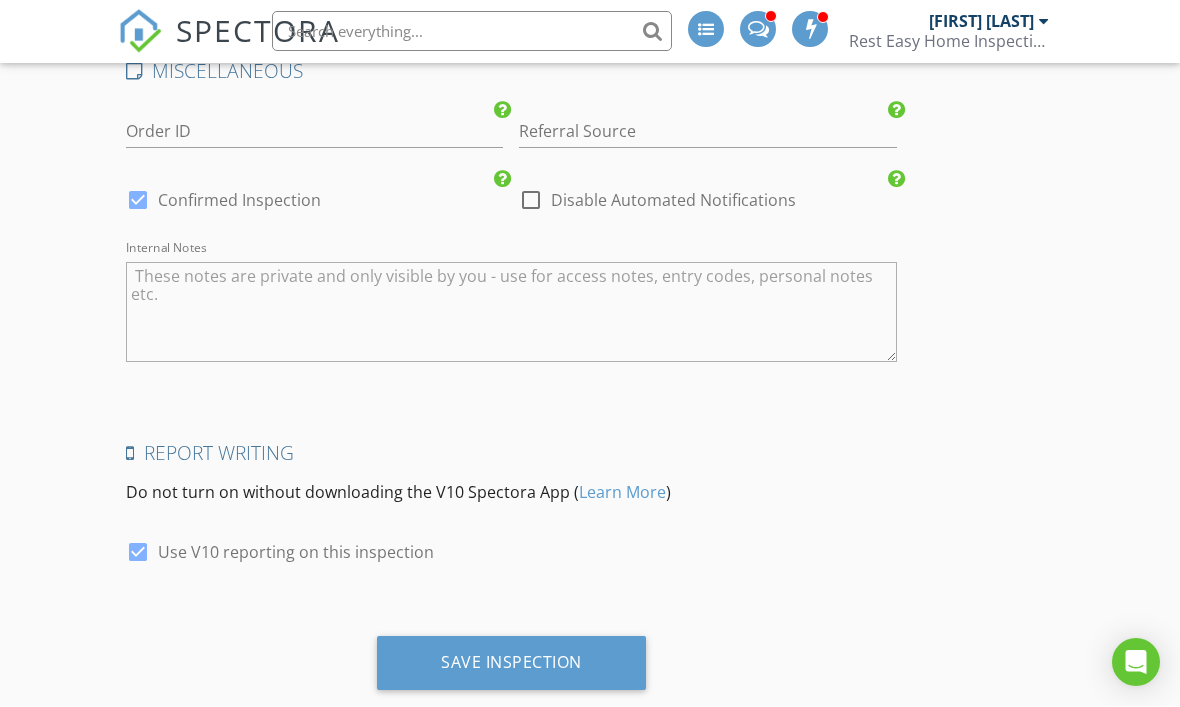 type on "[PHONE]" 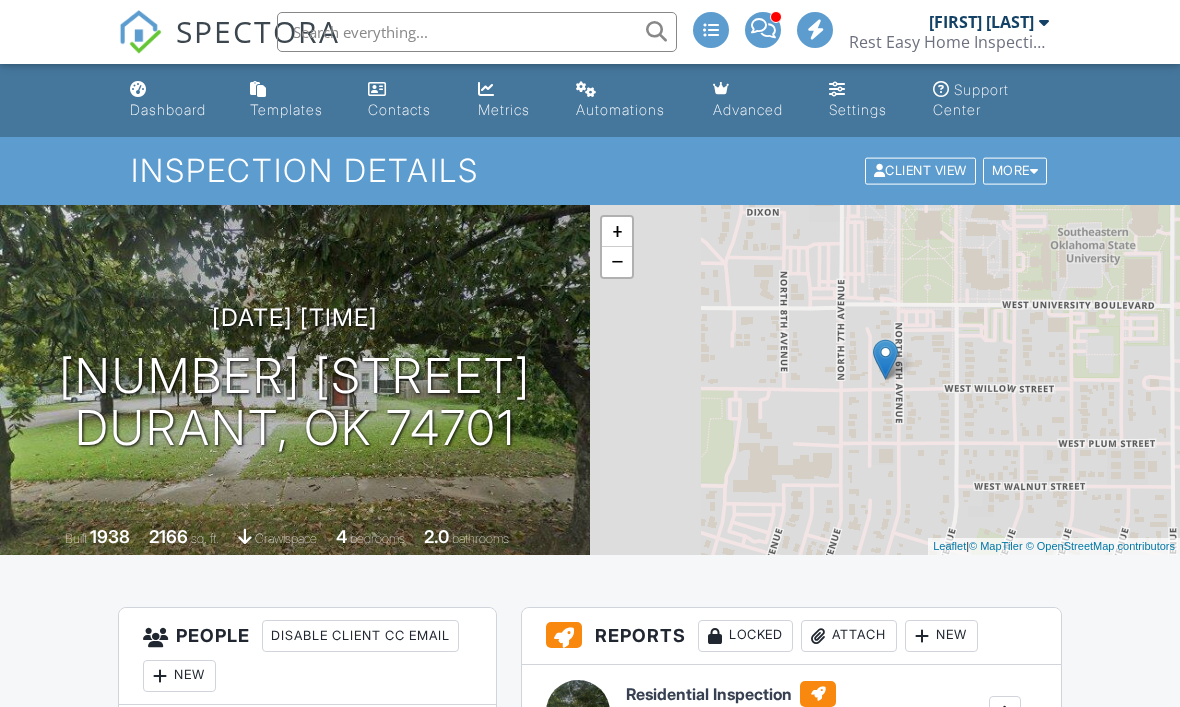 scroll, scrollTop: 0, scrollLeft: 0, axis: both 